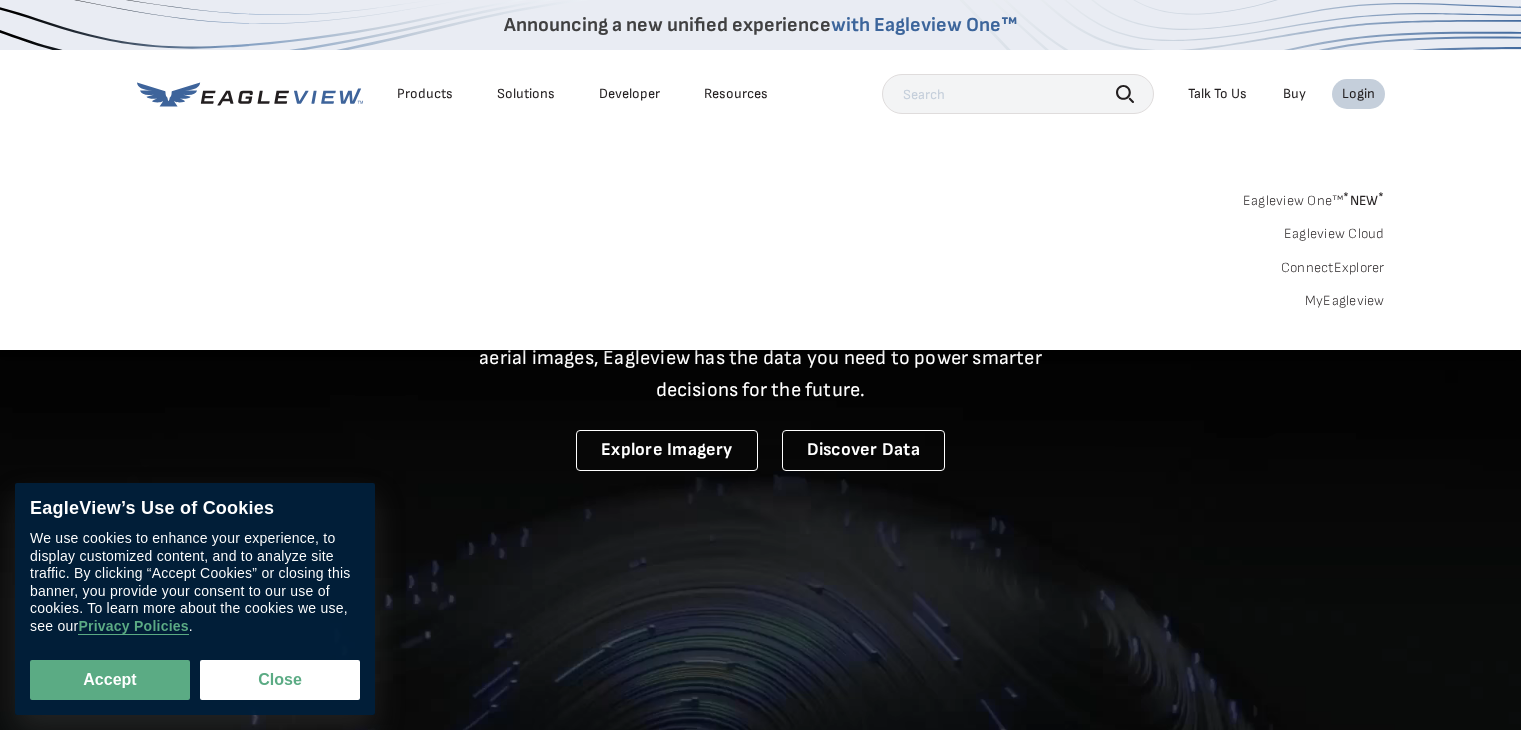 scroll, scrollTop: 0, scrollLeft: 0, axis: both 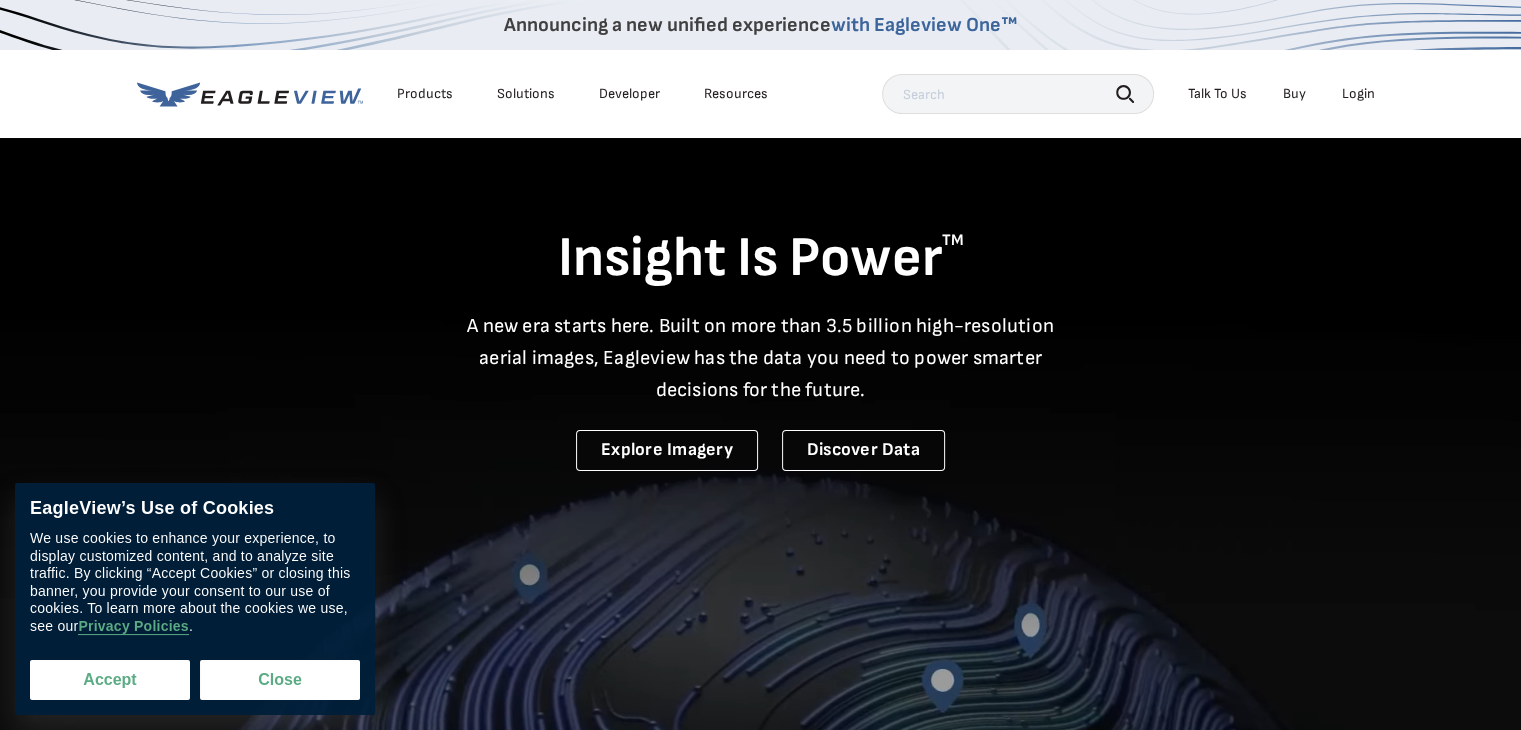 click on "Accept" at bounding box center (110, 680) 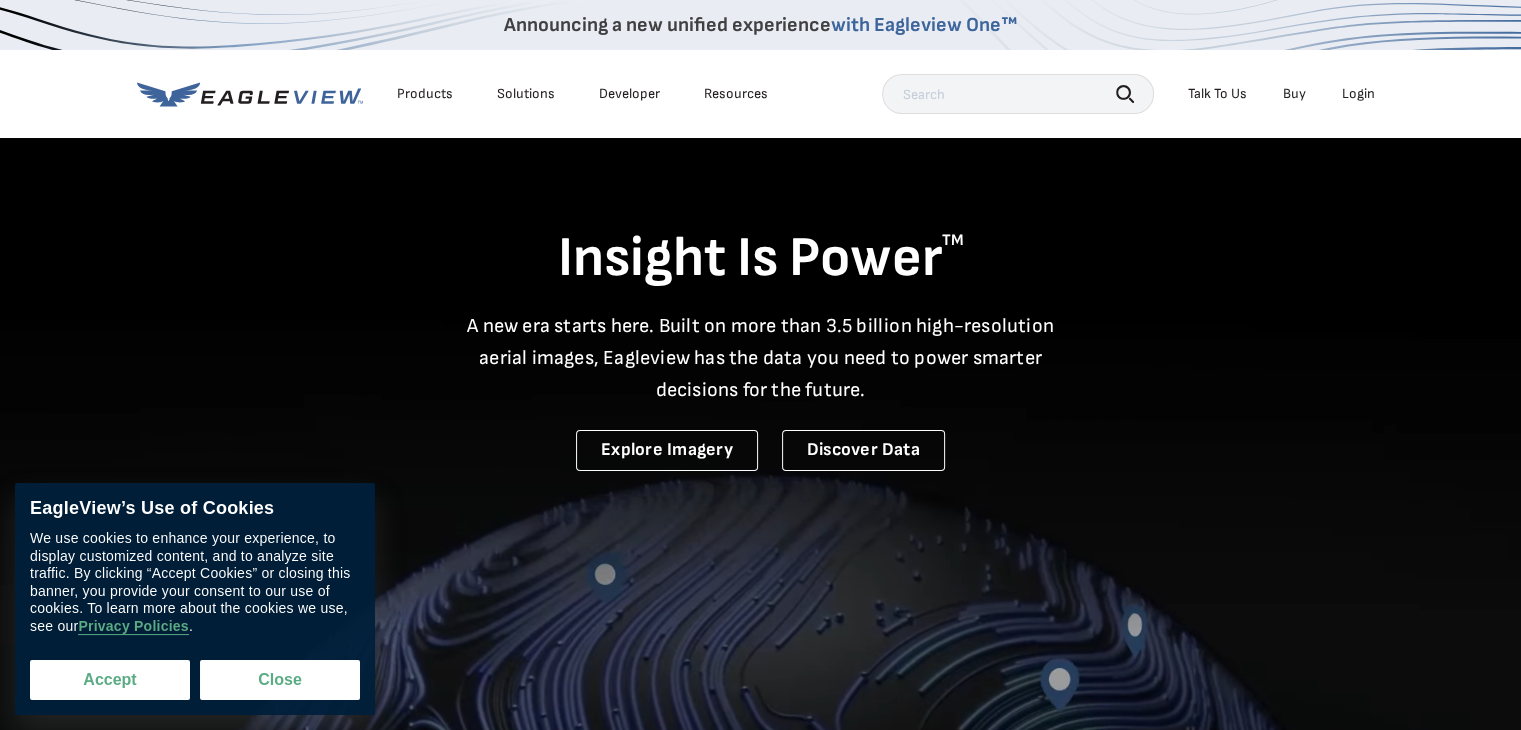 checkbox on "true" 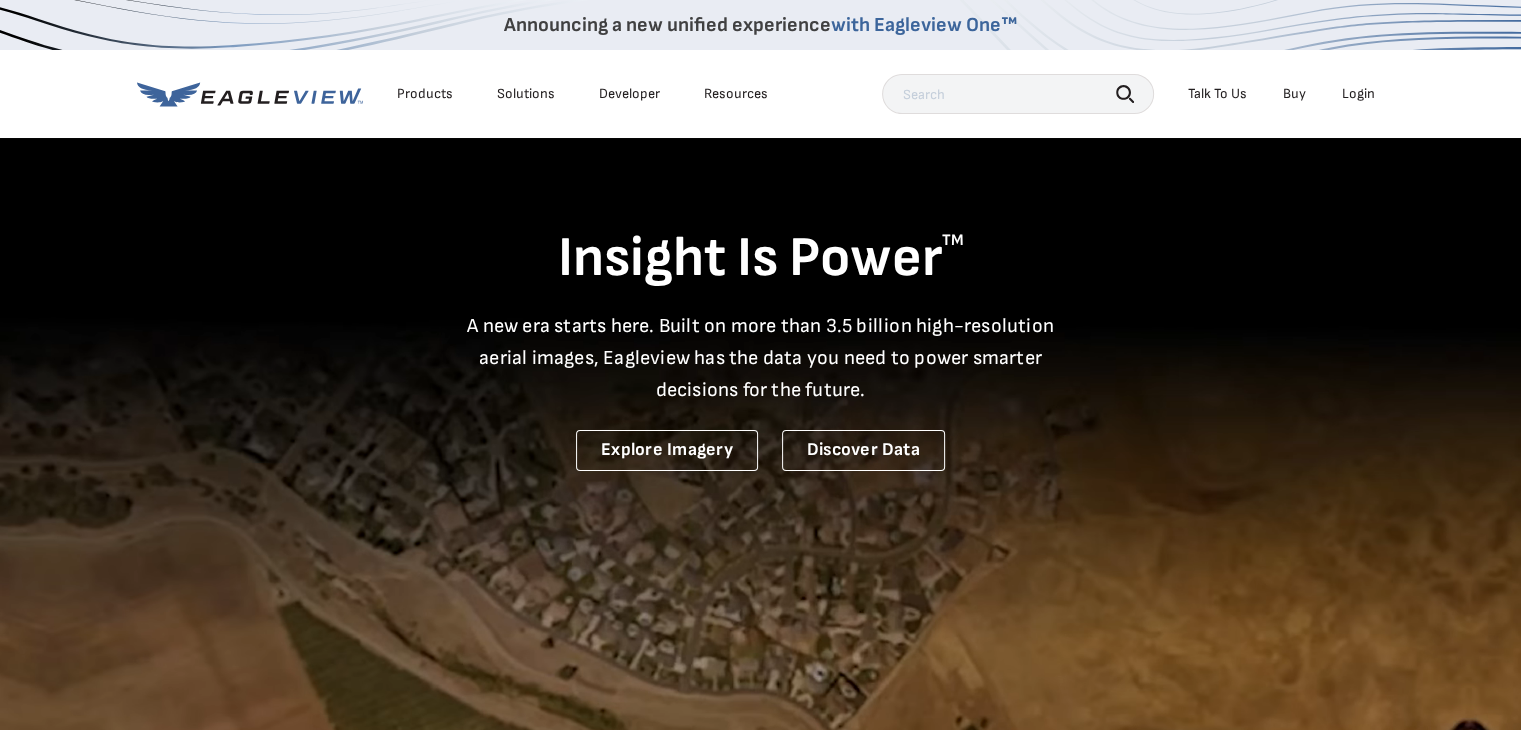 click on "Login" at bounding box center [1358, 94] 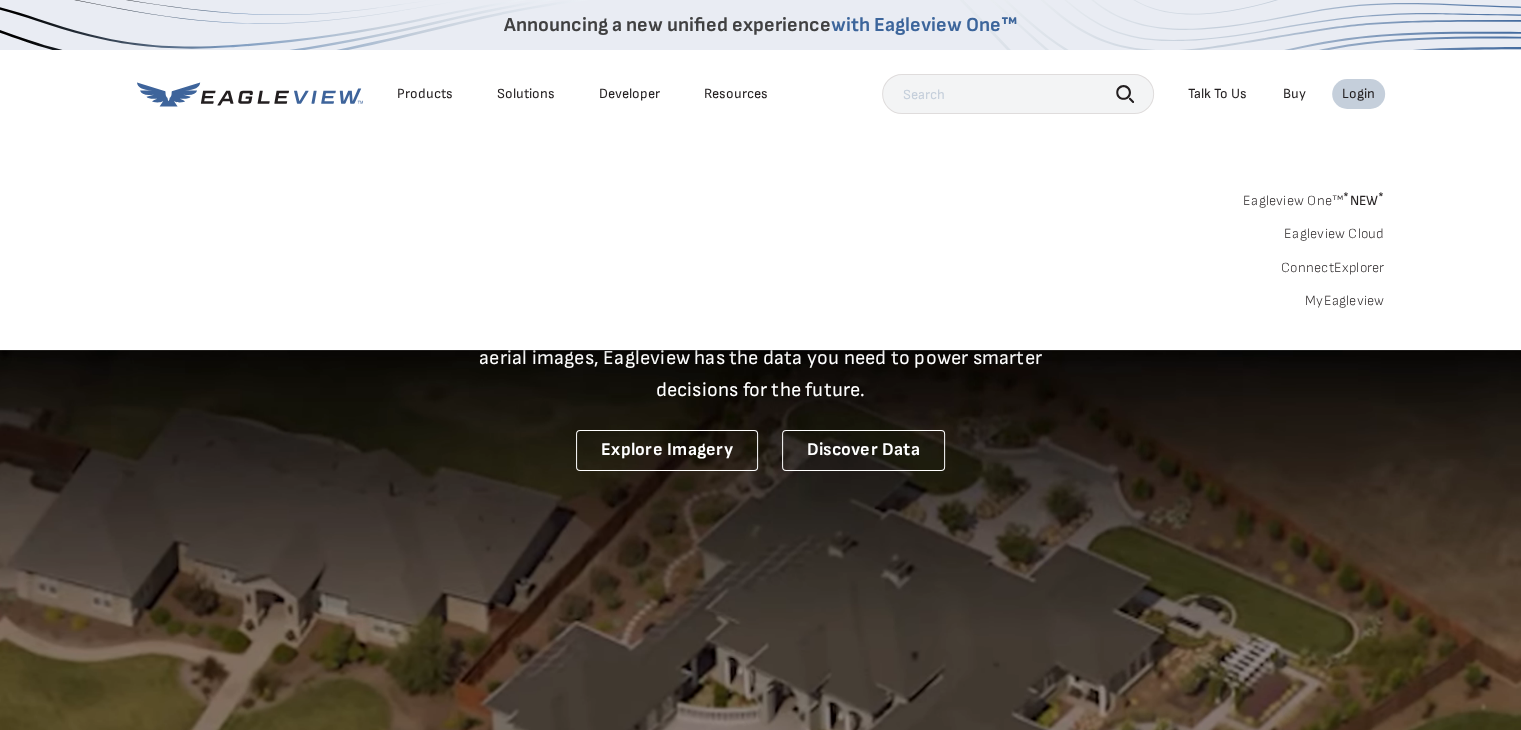 click on "Login" at bounding box center [1358, 94] 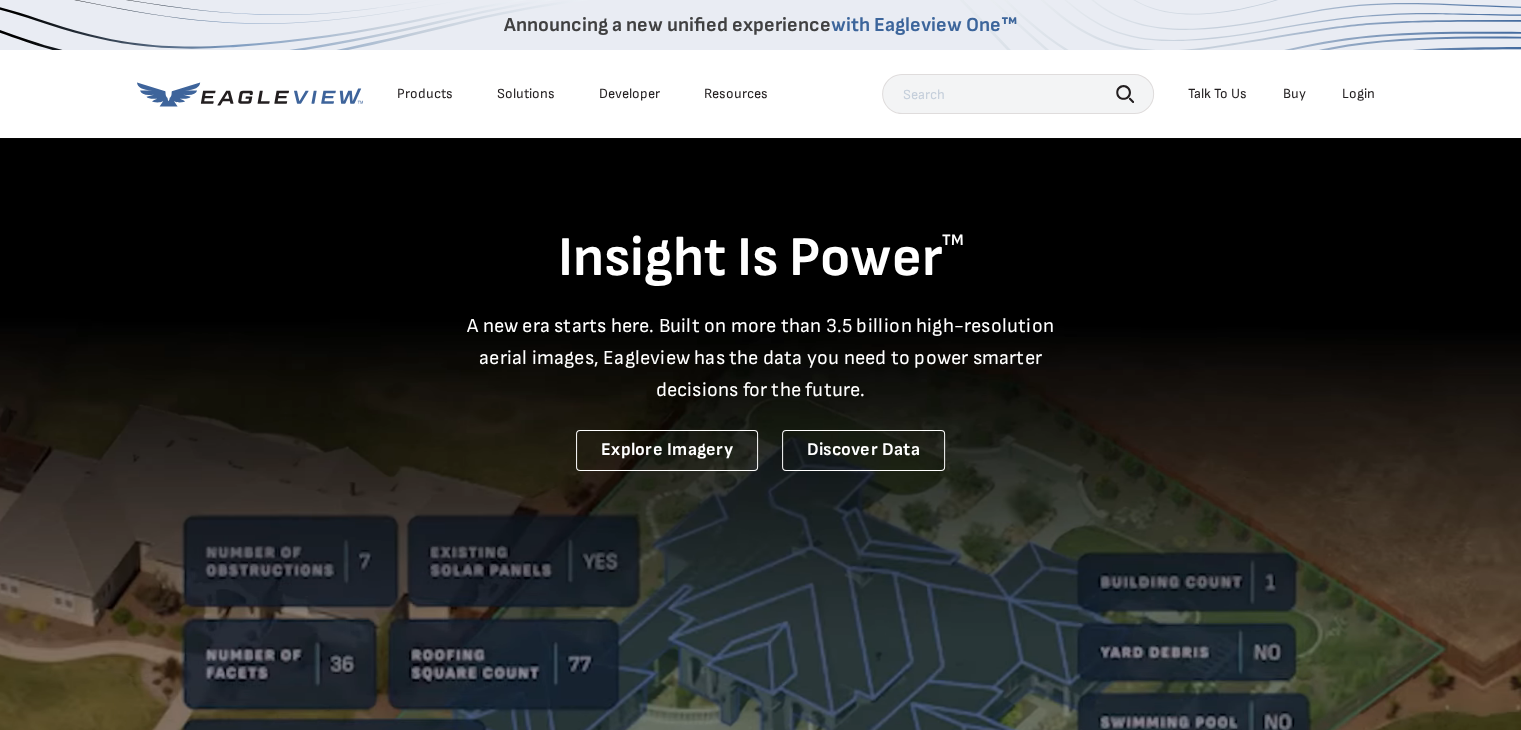 click on "Login" at bounding box center (1358, 94) 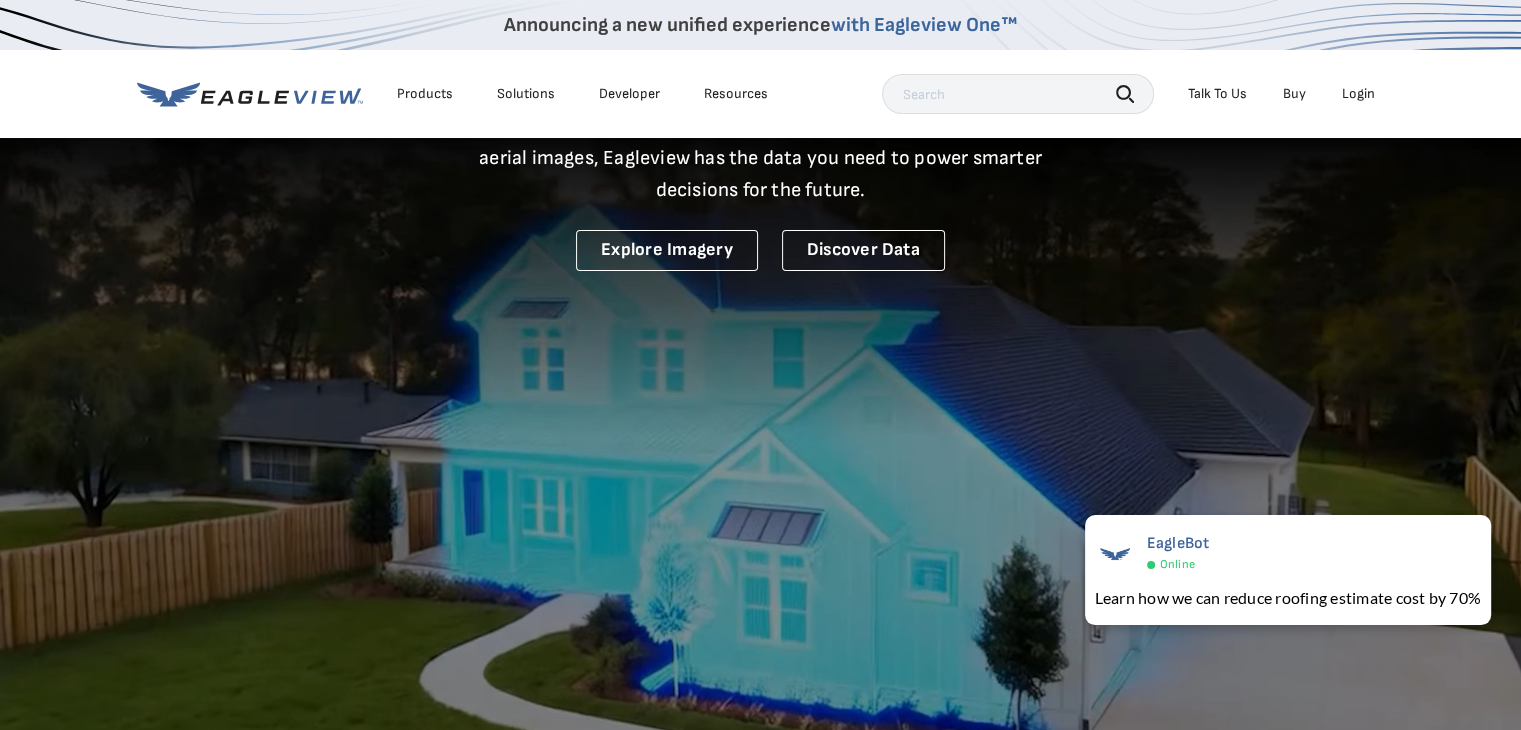 scroll, scrollTop: 0, scrollLeft: 0, axis: both 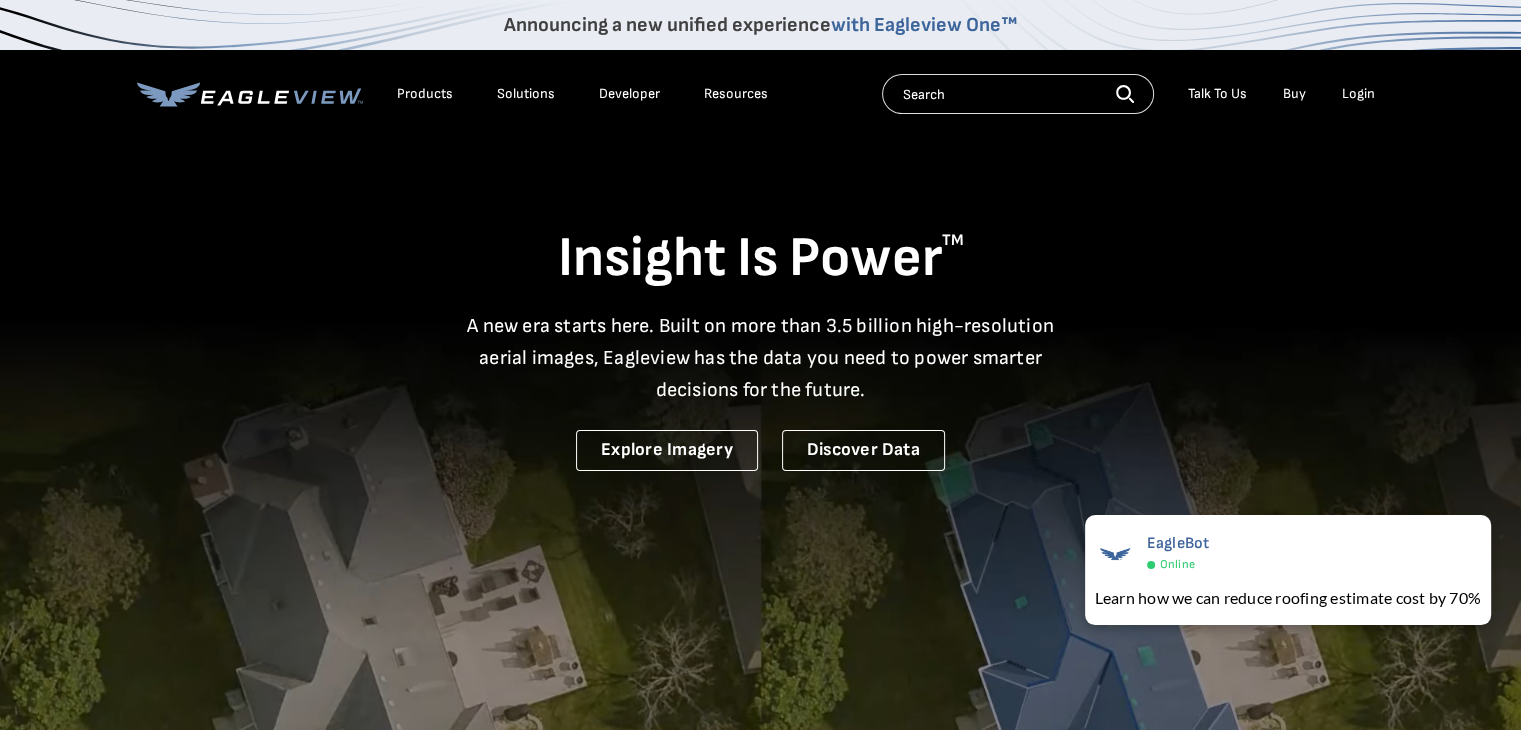 click on "Login" at bounding box center (1358, 94) 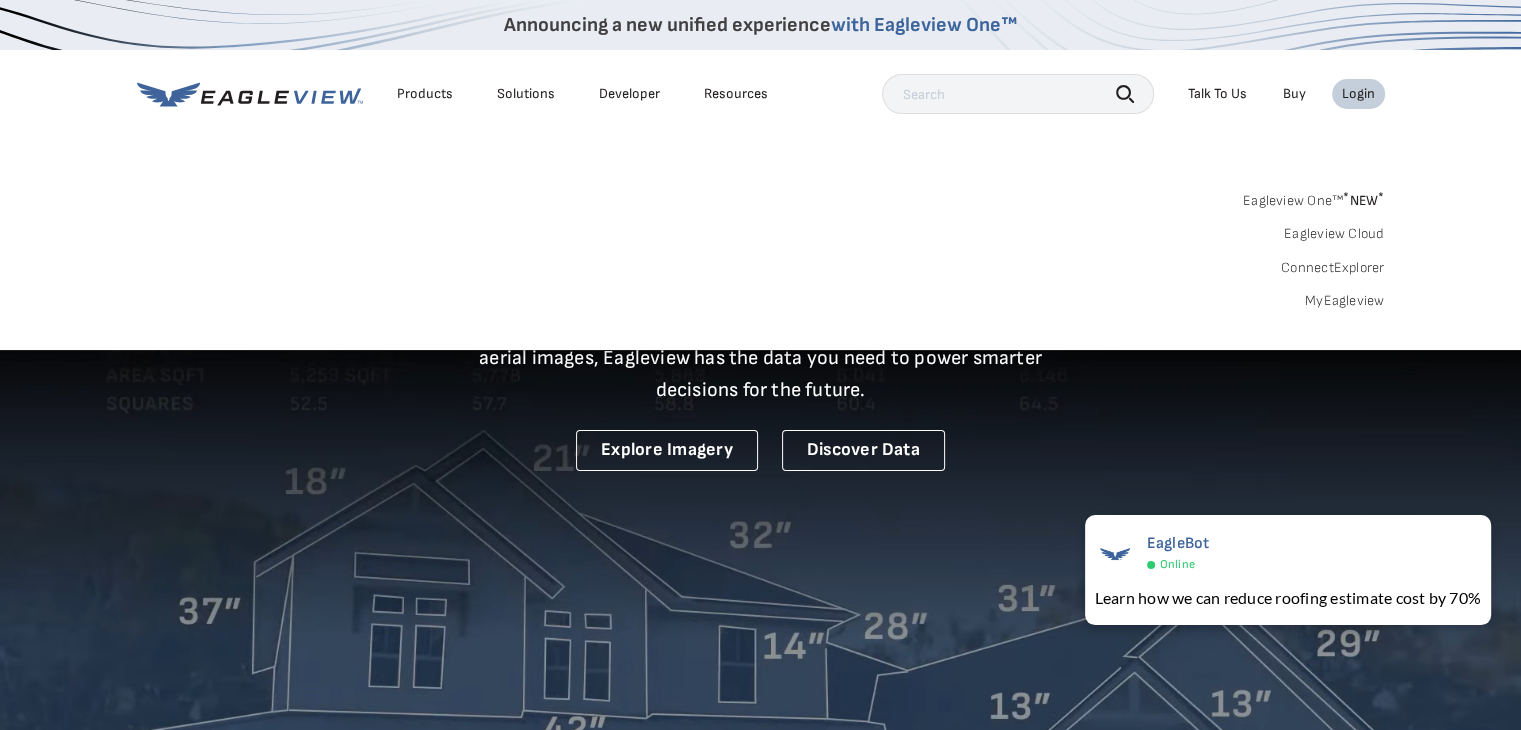 click on "MyEagleview" at bounding box center (1345, 301) 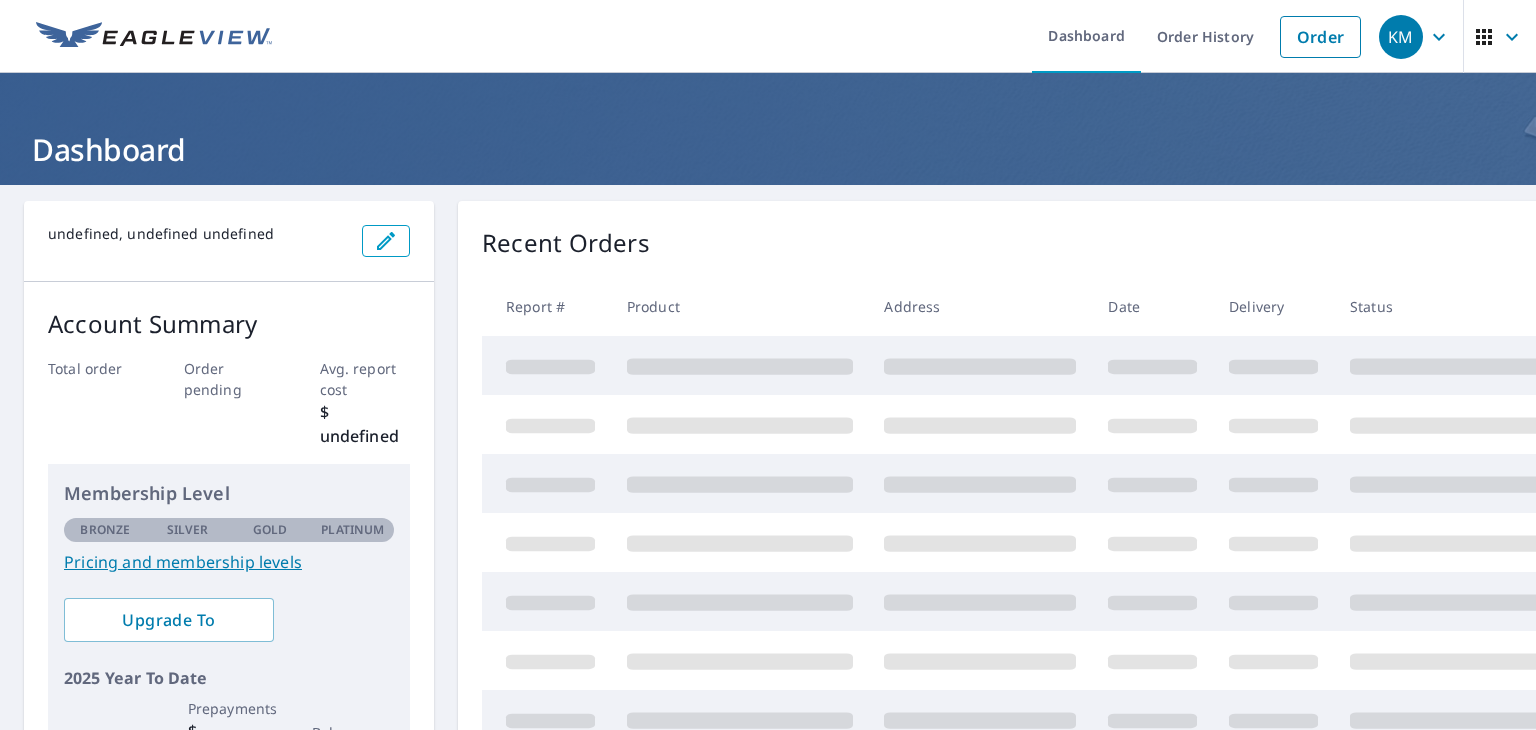 scroll, scrollTop: 0, scrollLeft: 0, axis: both 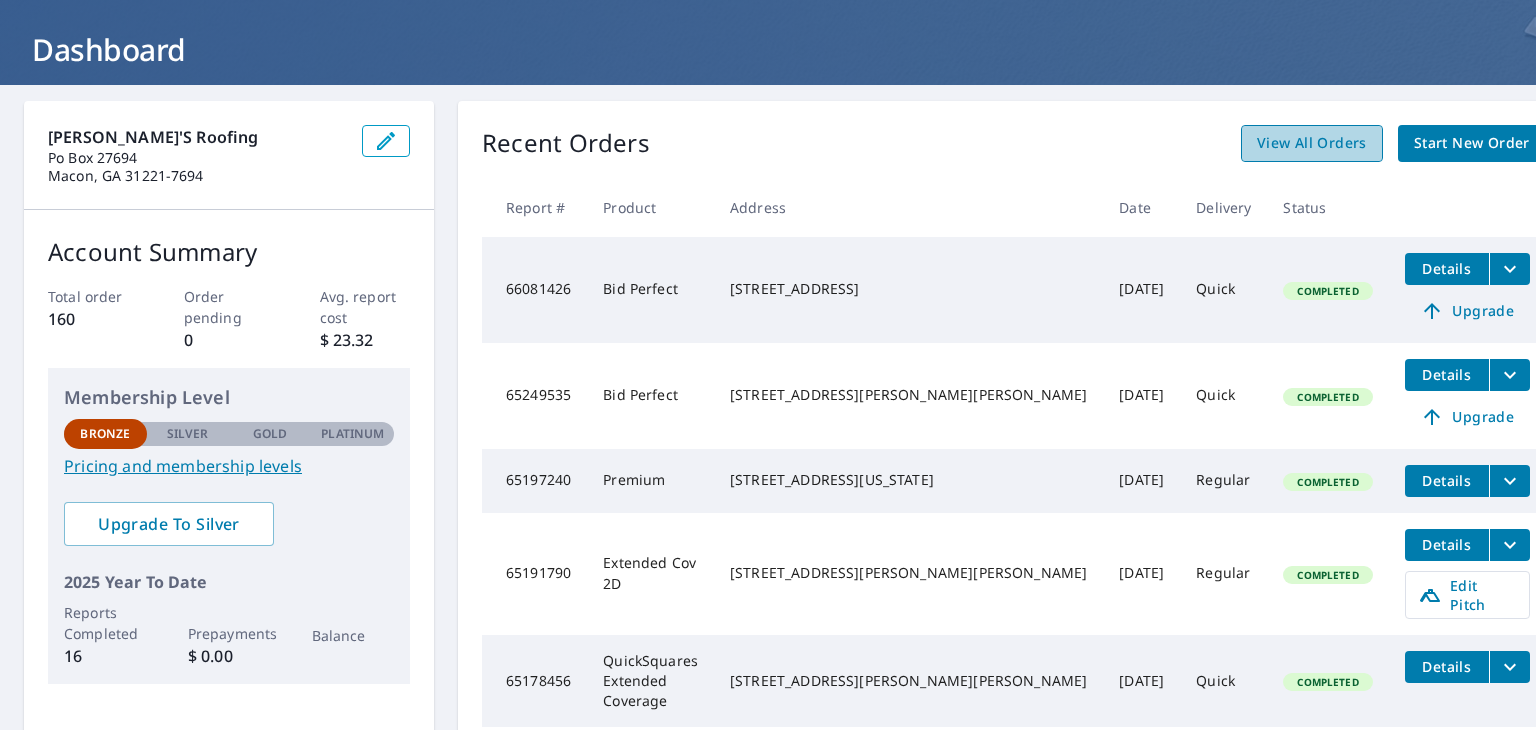 click on "View All Orders" at bounding box center (1312, 143) 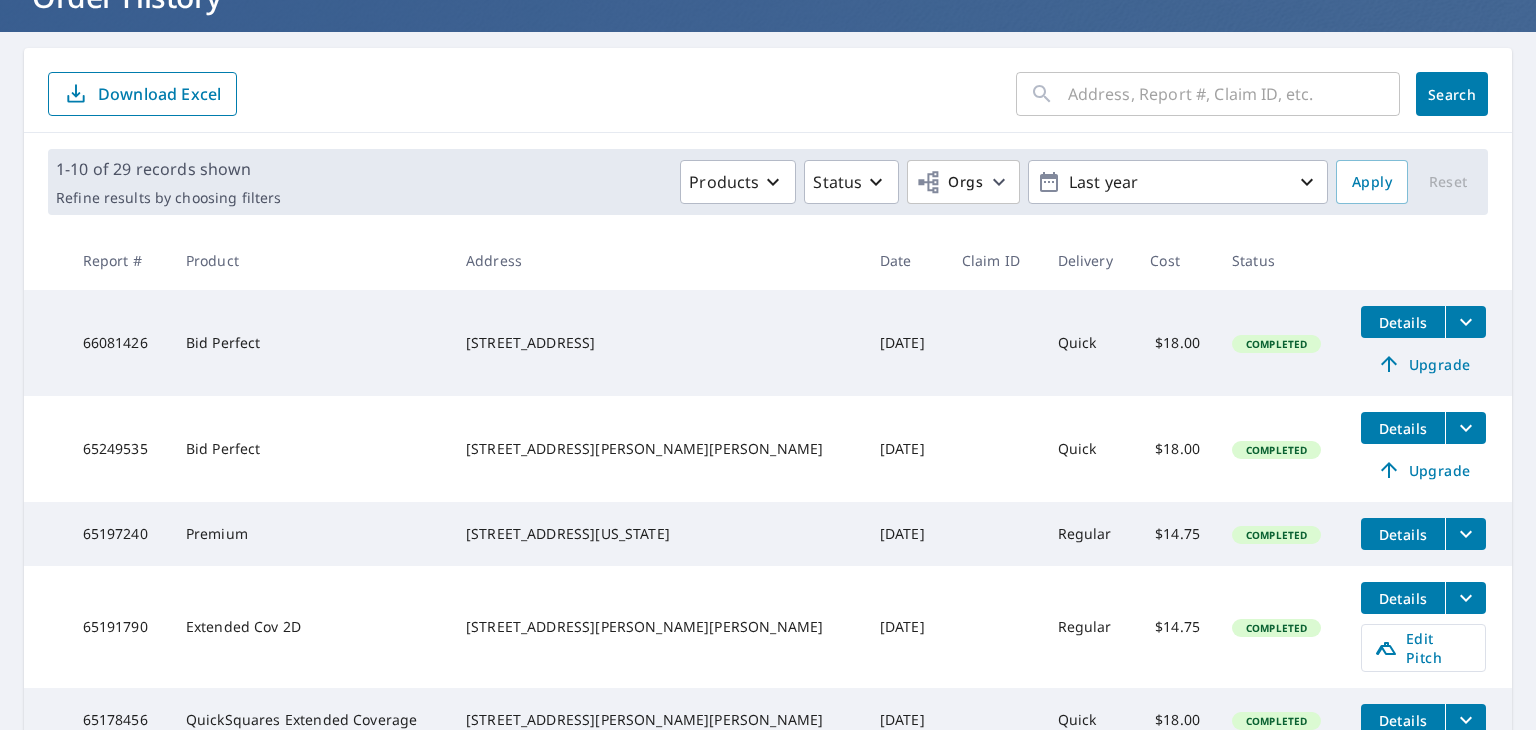 scroll, scrollTop: 0, scrollLeft: 0, axis: both 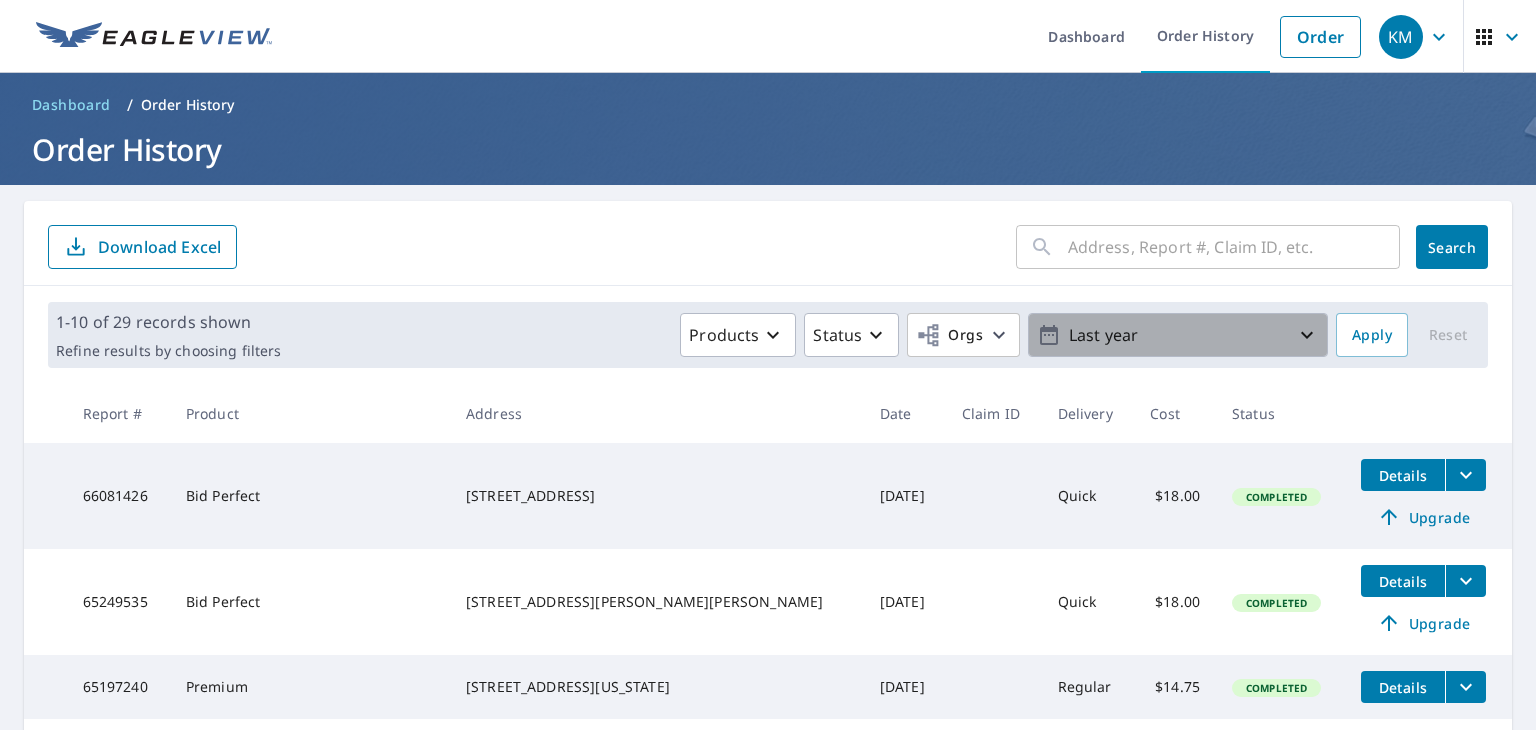 click 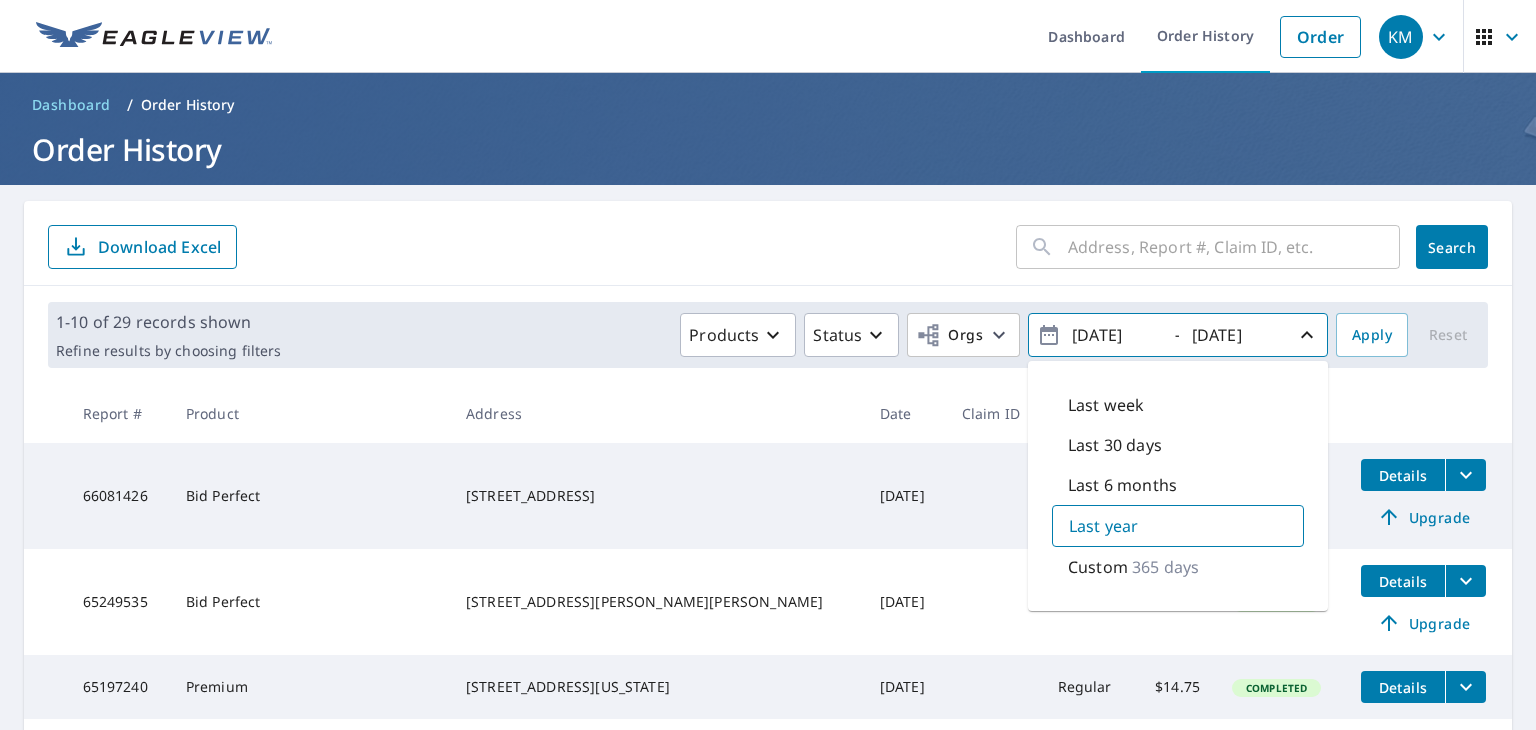 click at bounding box center [1234, 247] 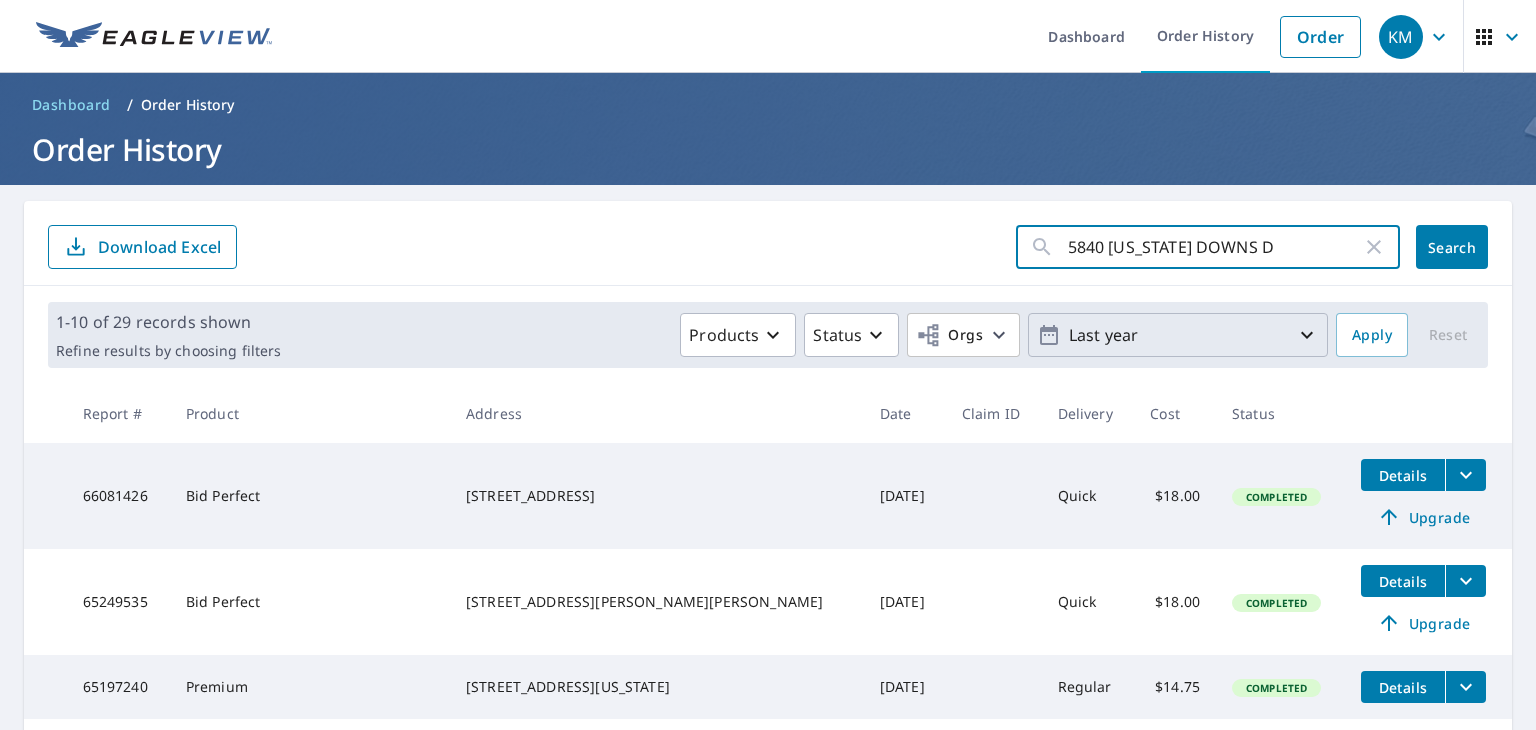 type on "5840 KENTUCKY DOWNS DR" 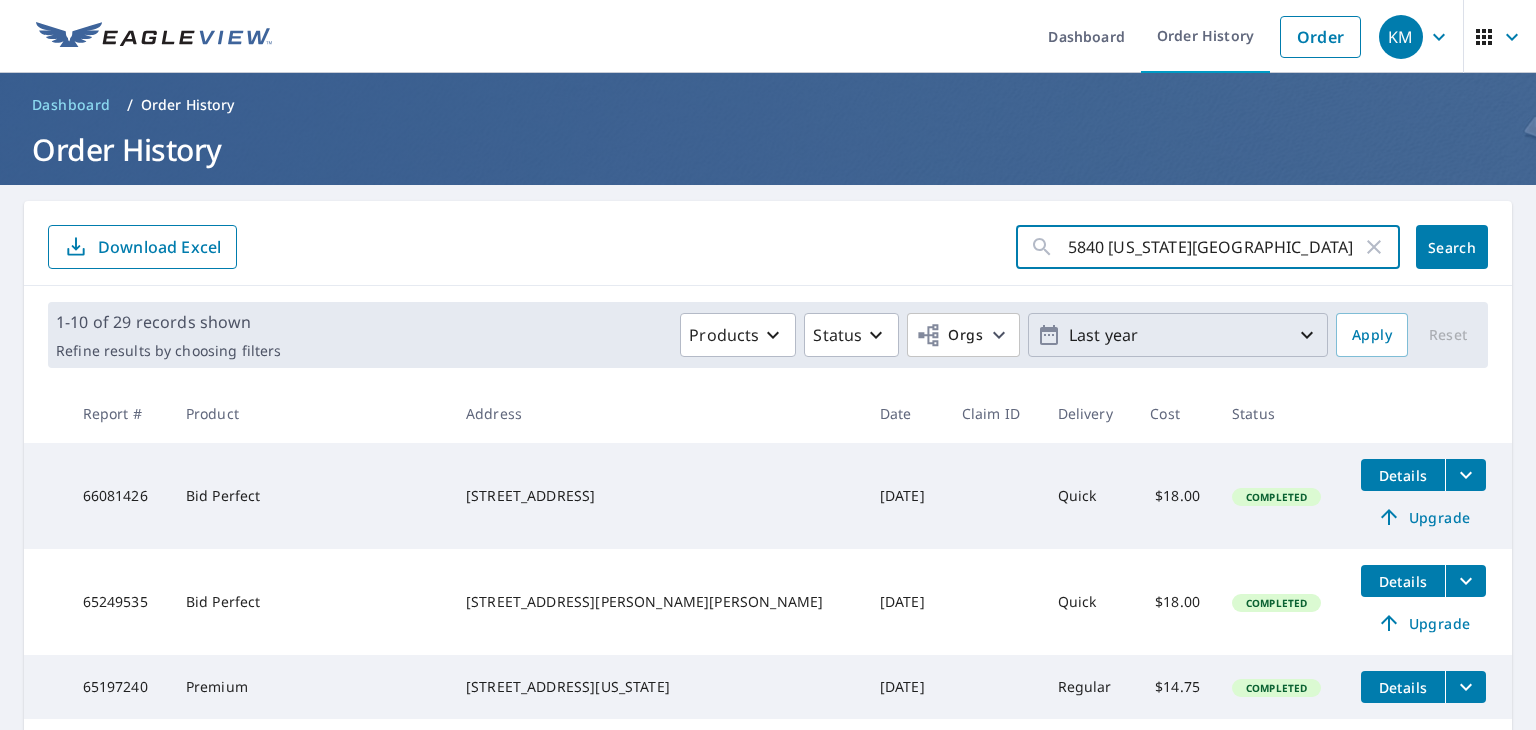 click on "Search" 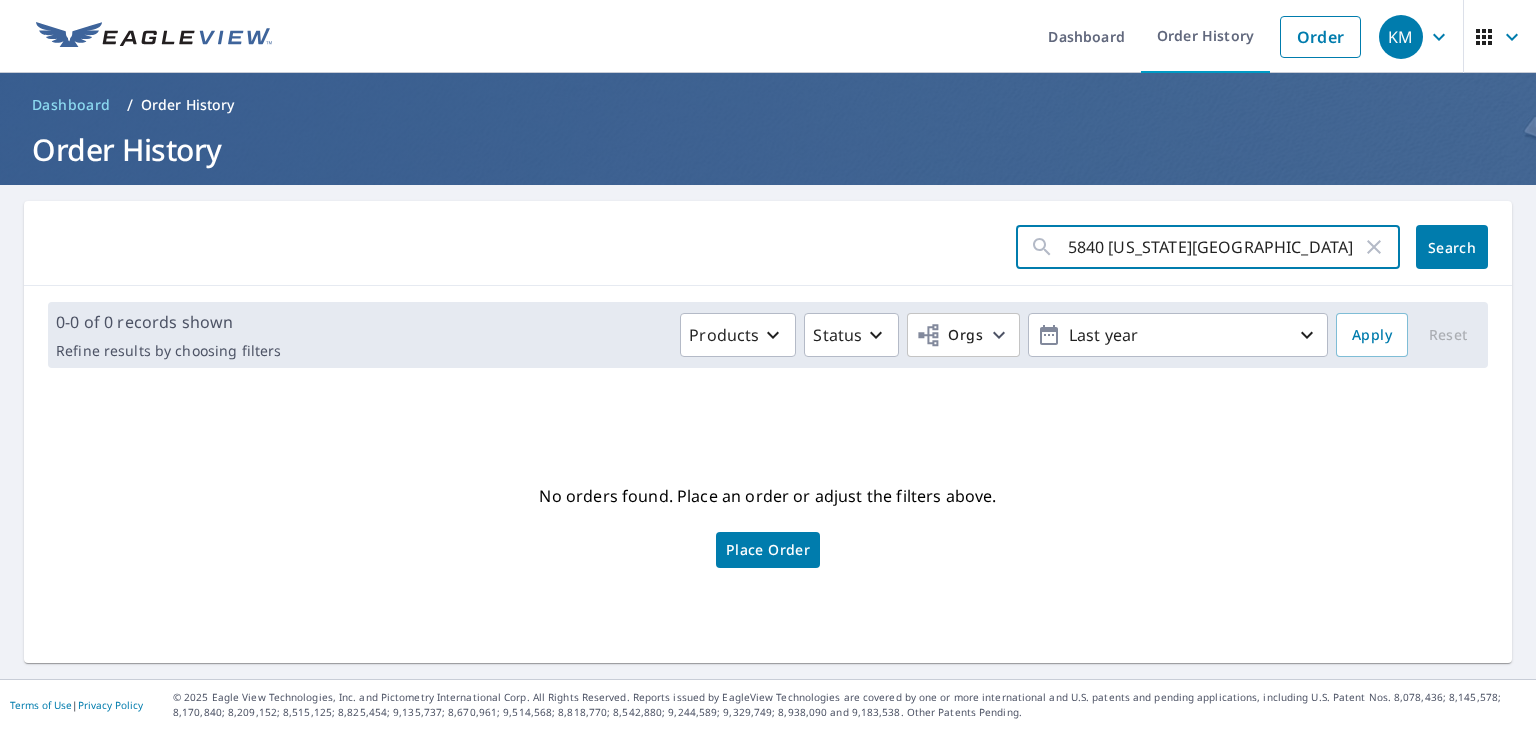 click on "5840 KENTUCKY DOWNS DR" at bounding box center [1215, 247] 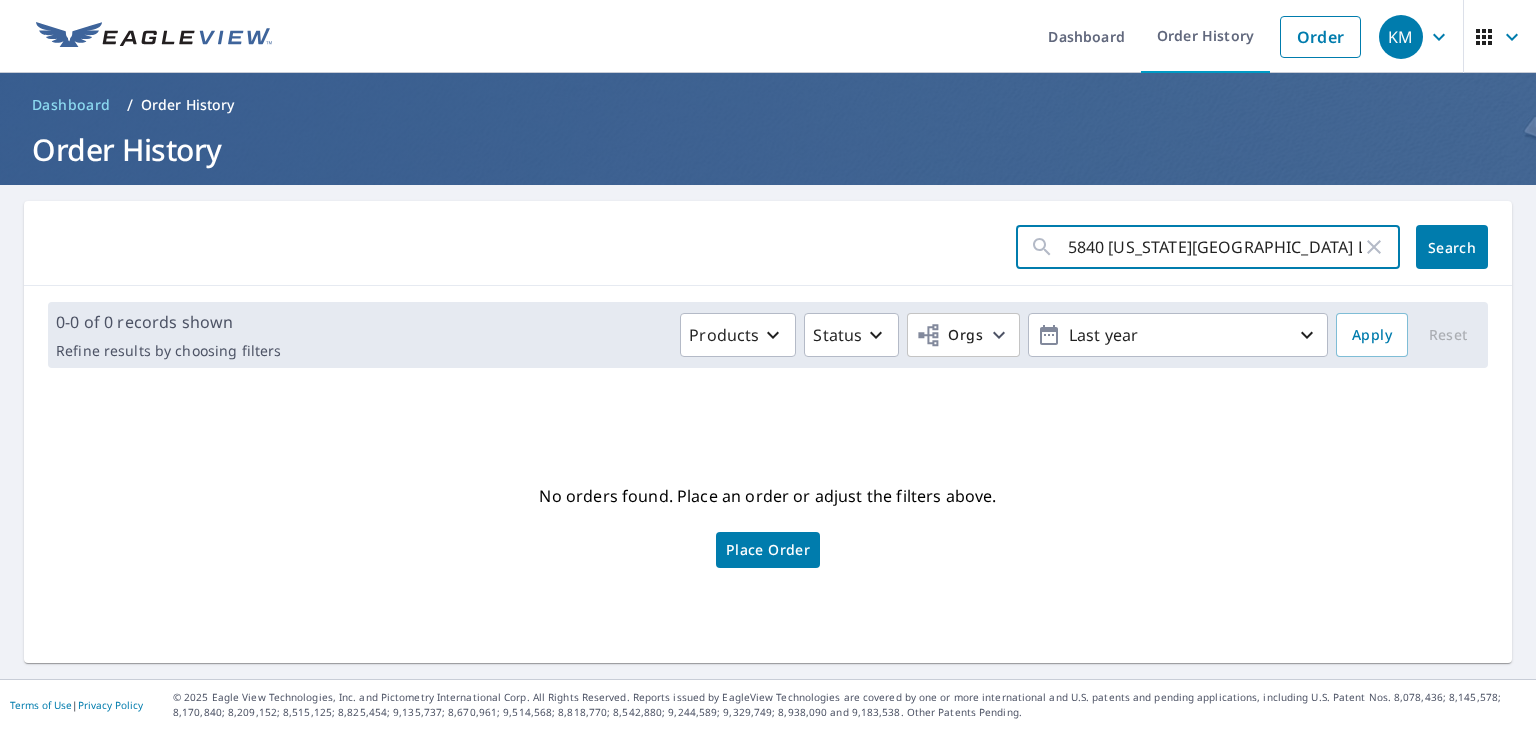 type on "5840 KENTUCKY DOWNS LN" 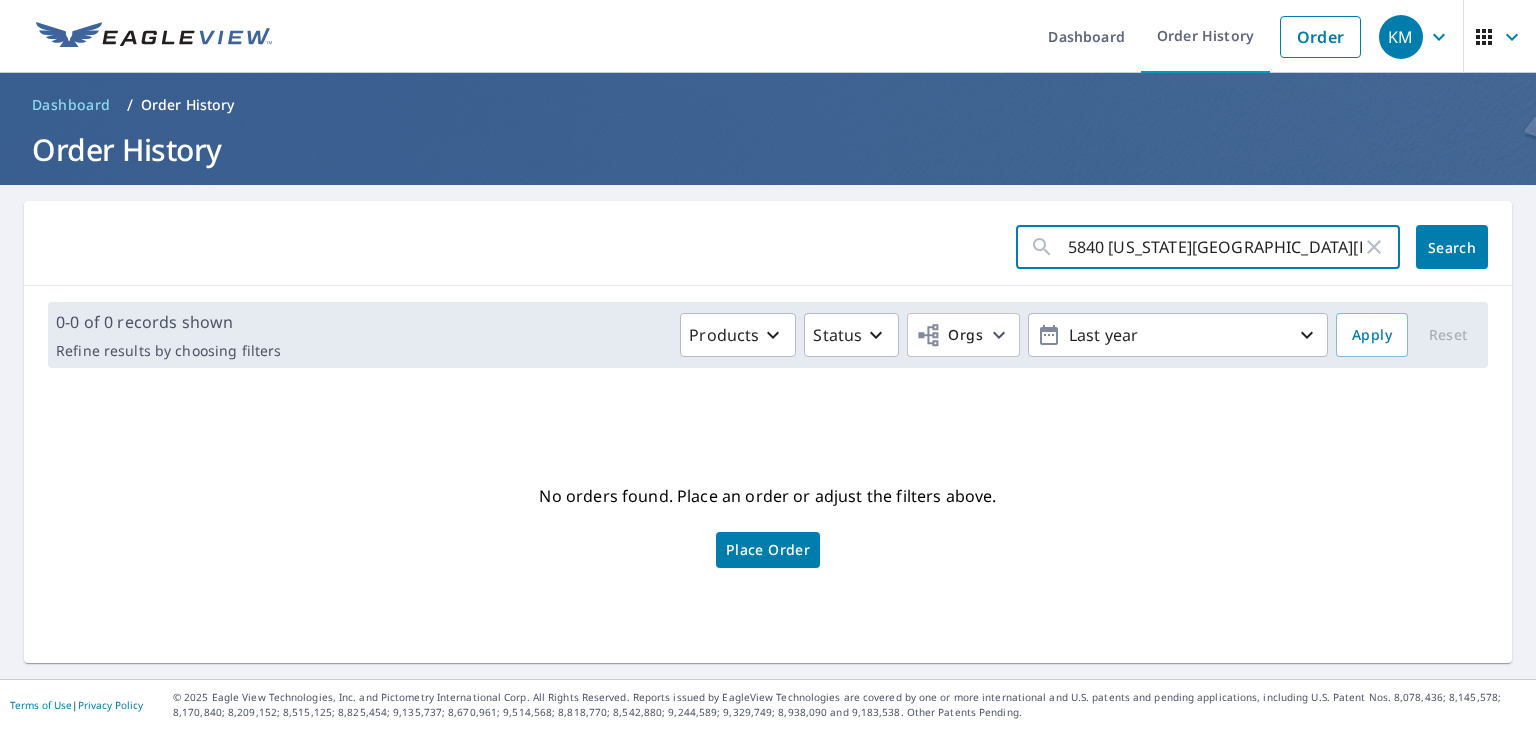 click on "Search" 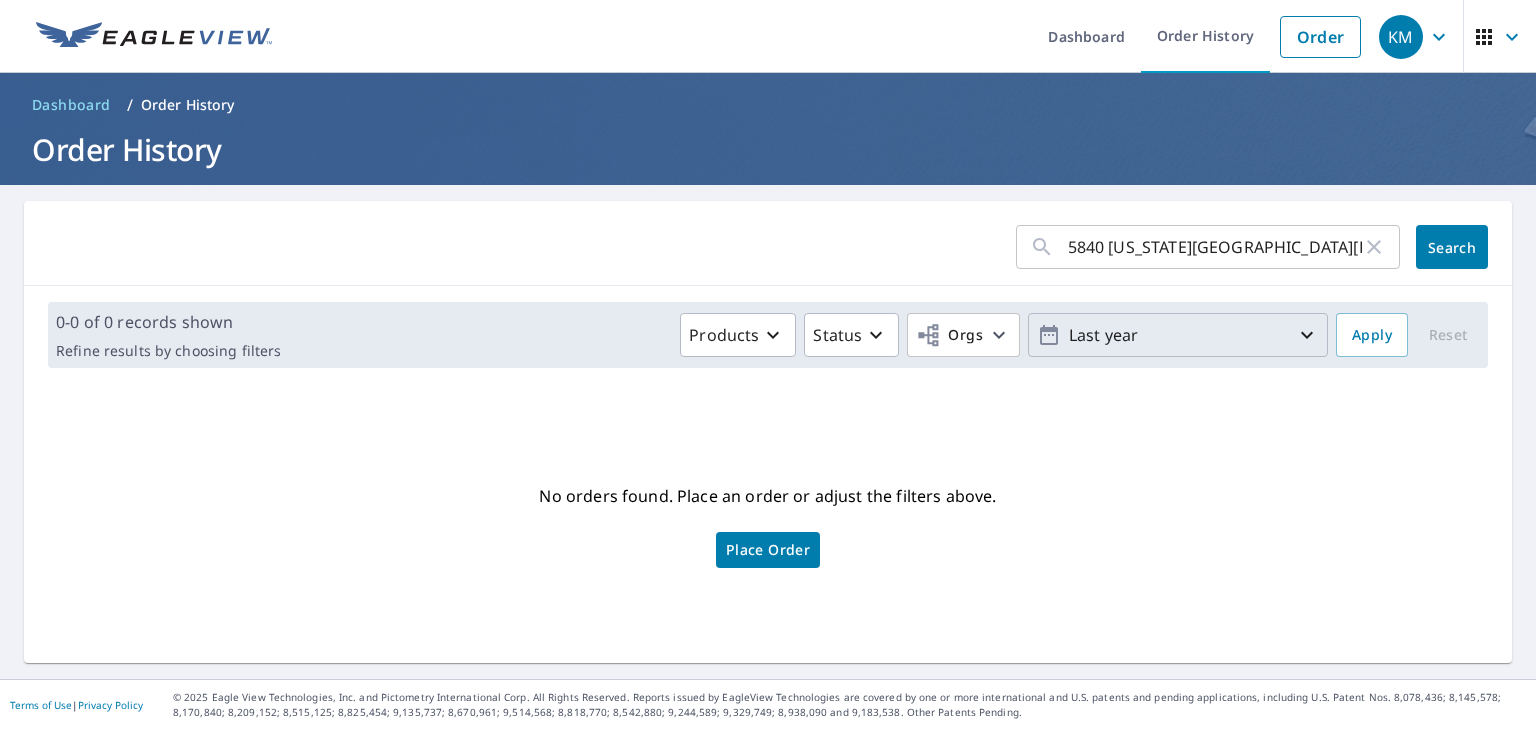 click 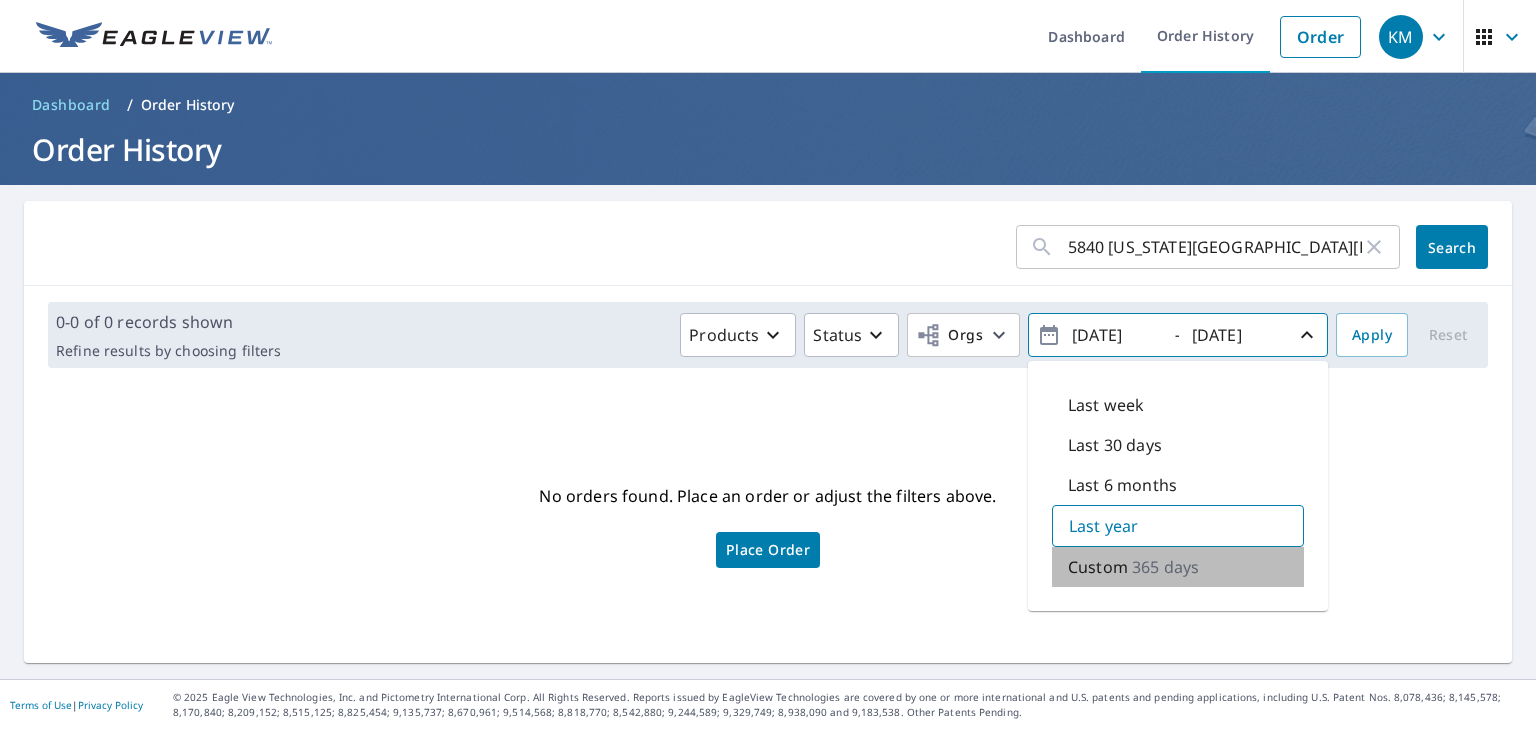 click on "365 days" at bounding box center [1165, 567] 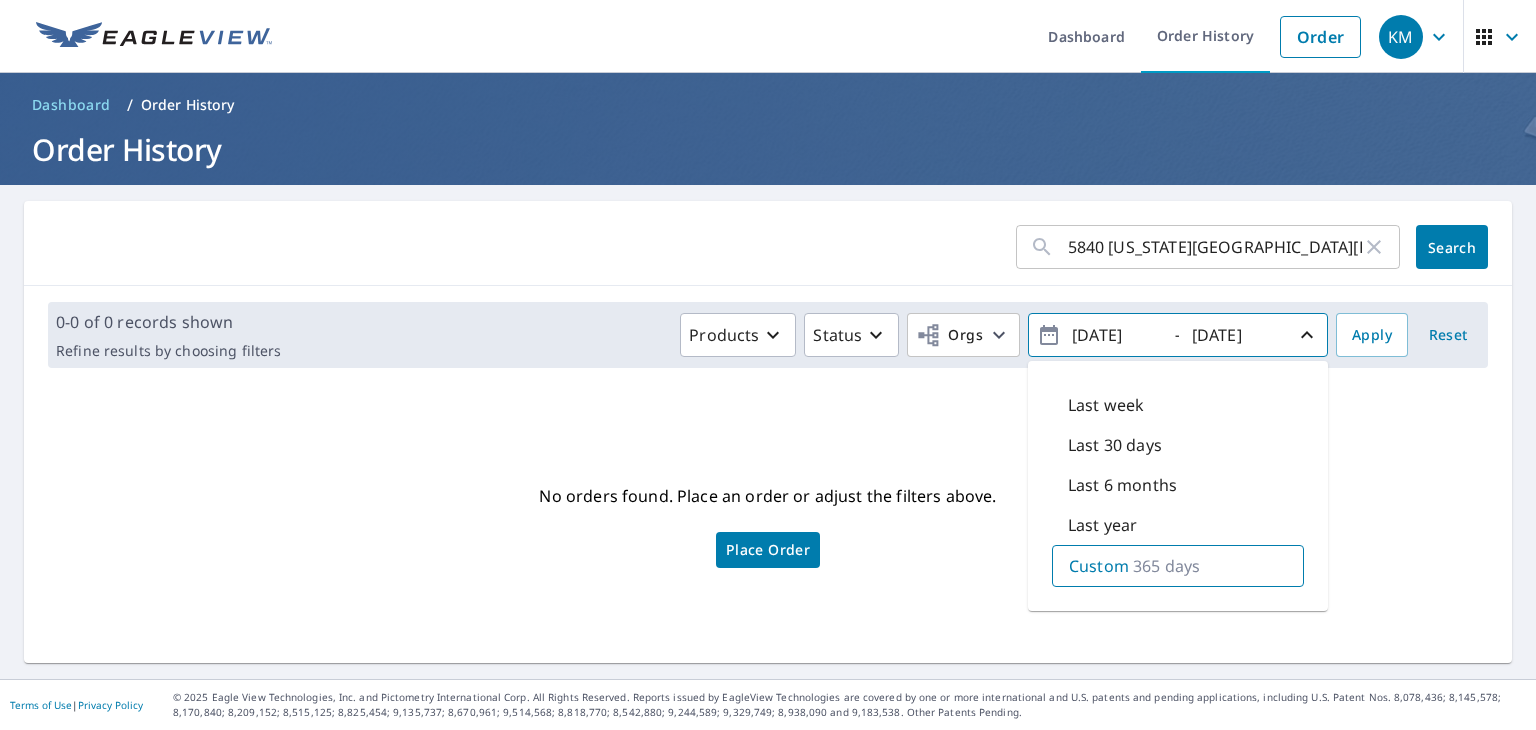 click 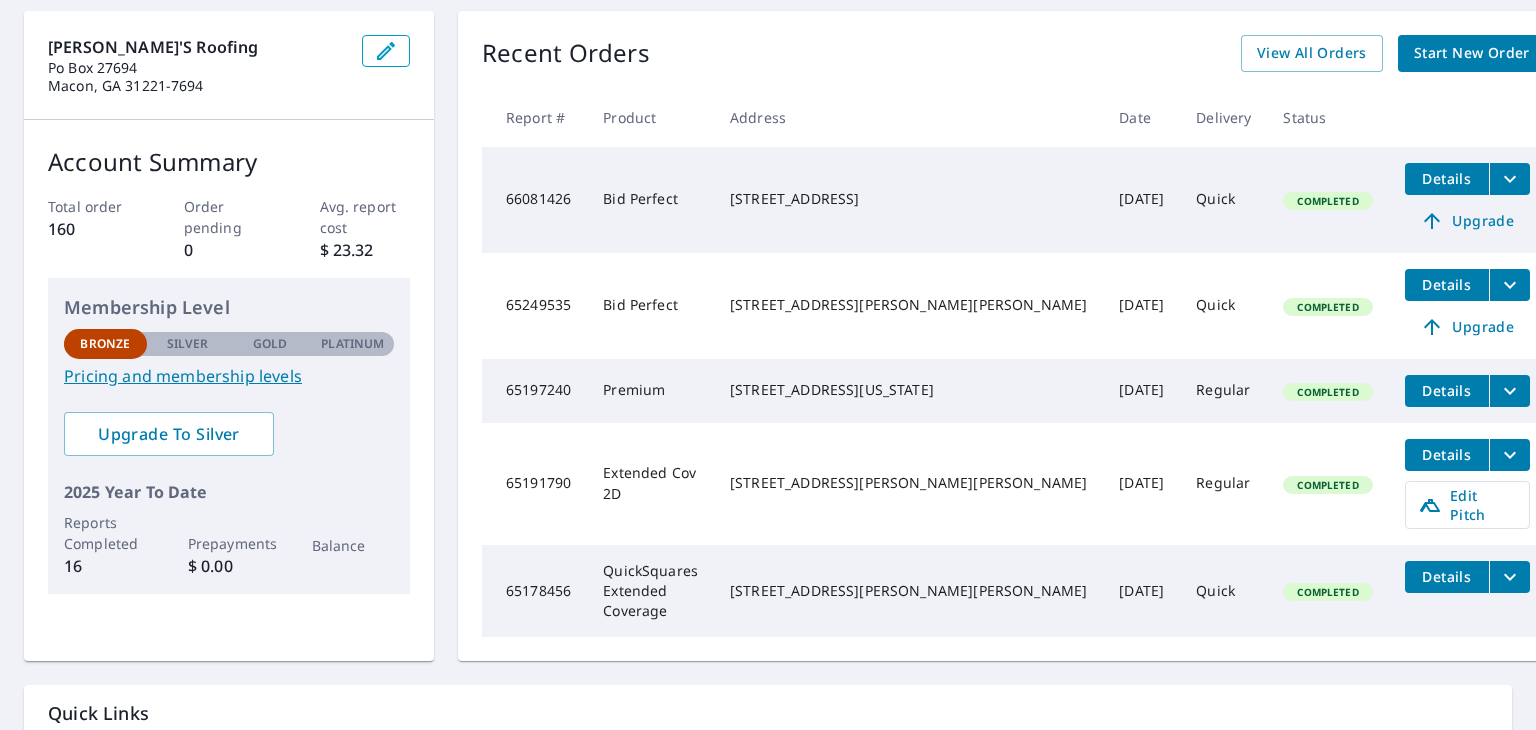 scroll, scrollTop: 0, scrollLeft: 0, axis: both 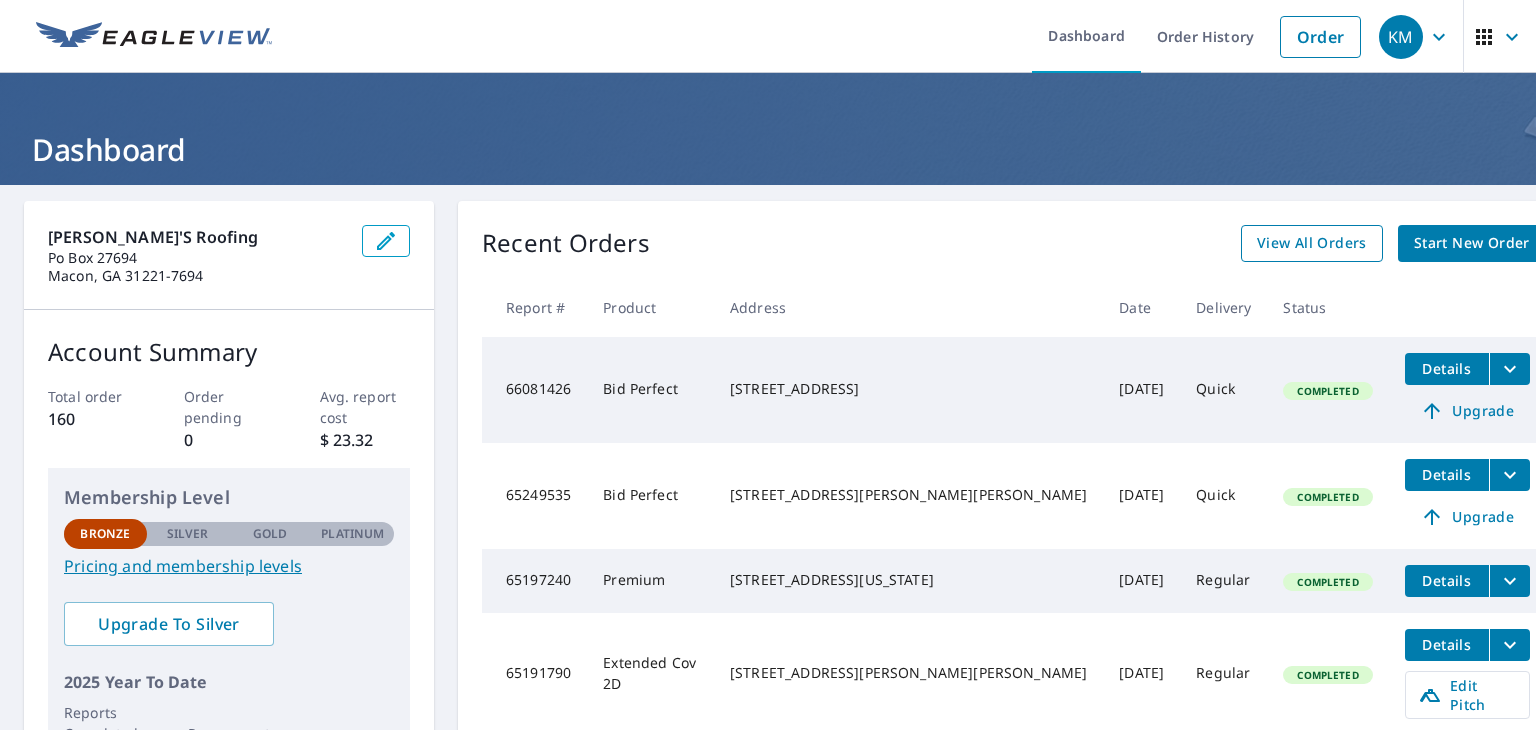 click on "View All Orders" at bounding box center [1312, 243] 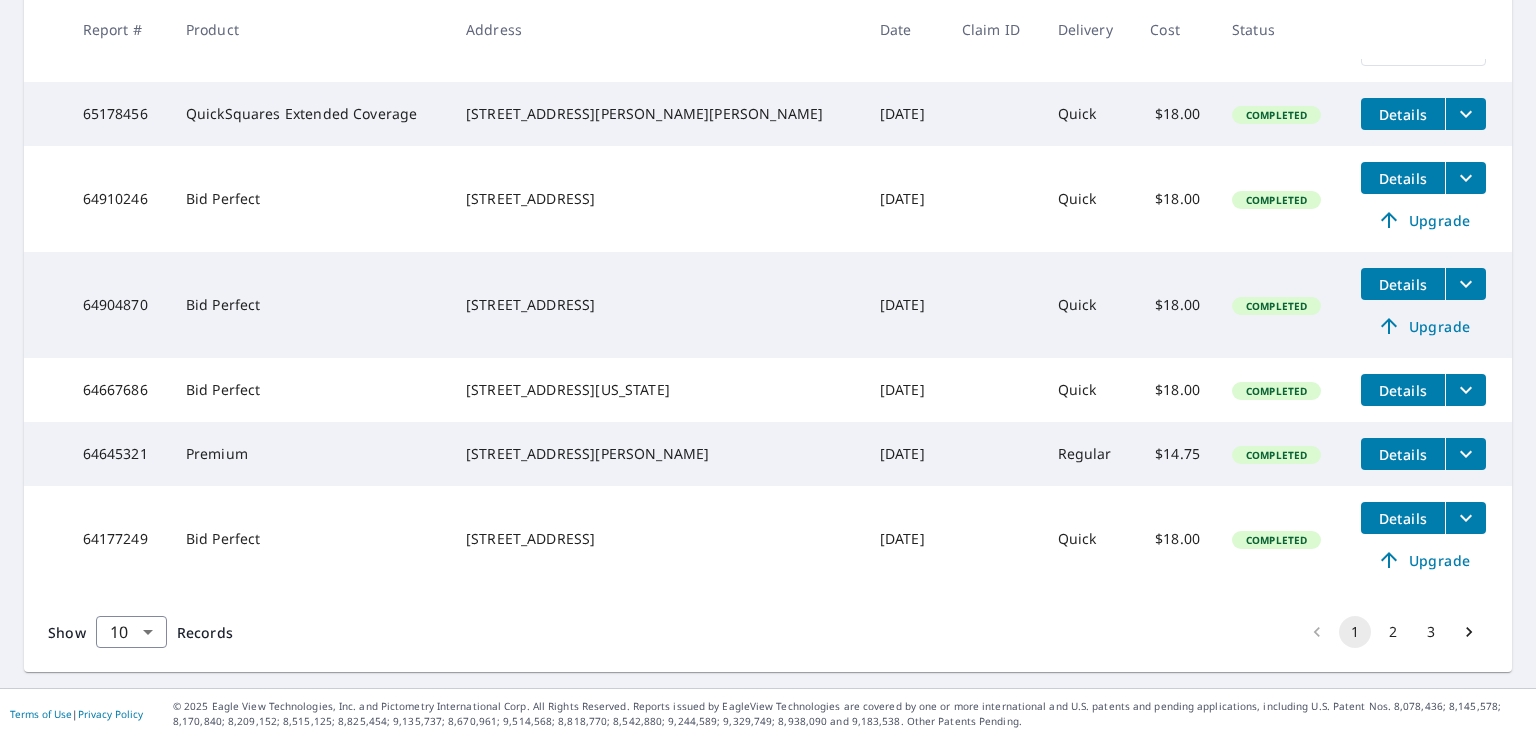 scroll, scrollTop: 785, scrollLeft: 0, axis: vertical 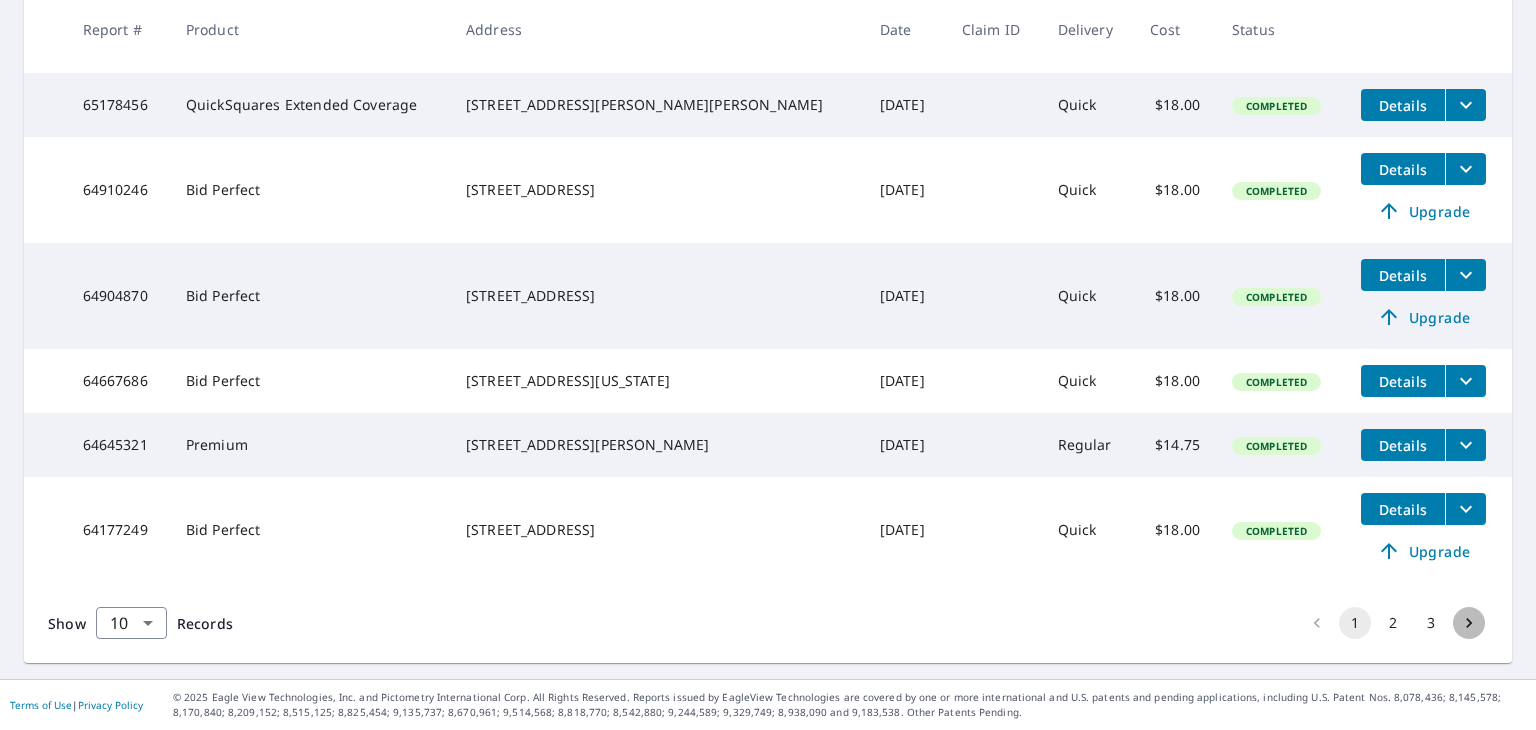 click 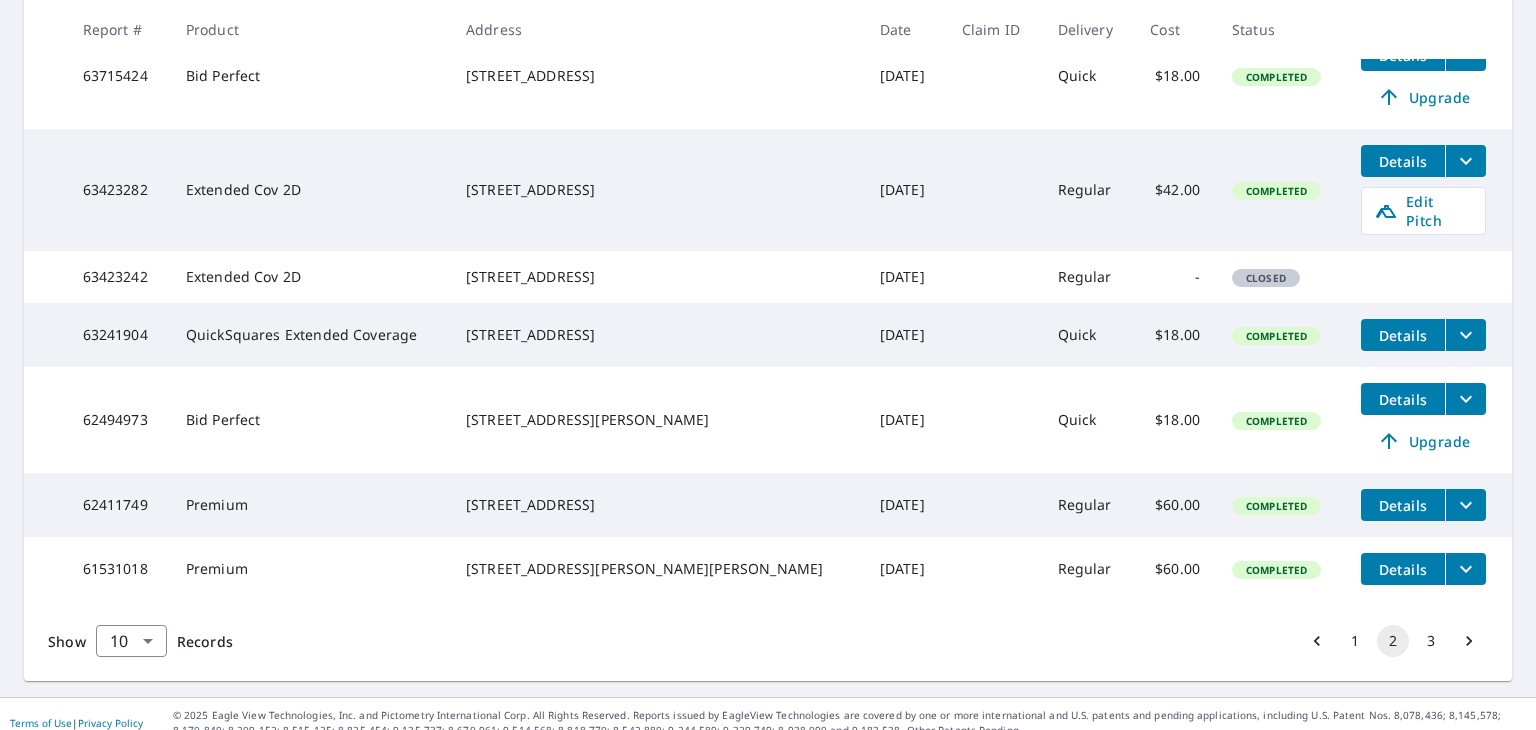 scroll, scrollTop: 700, scrollLeft: 0, axis: vertical 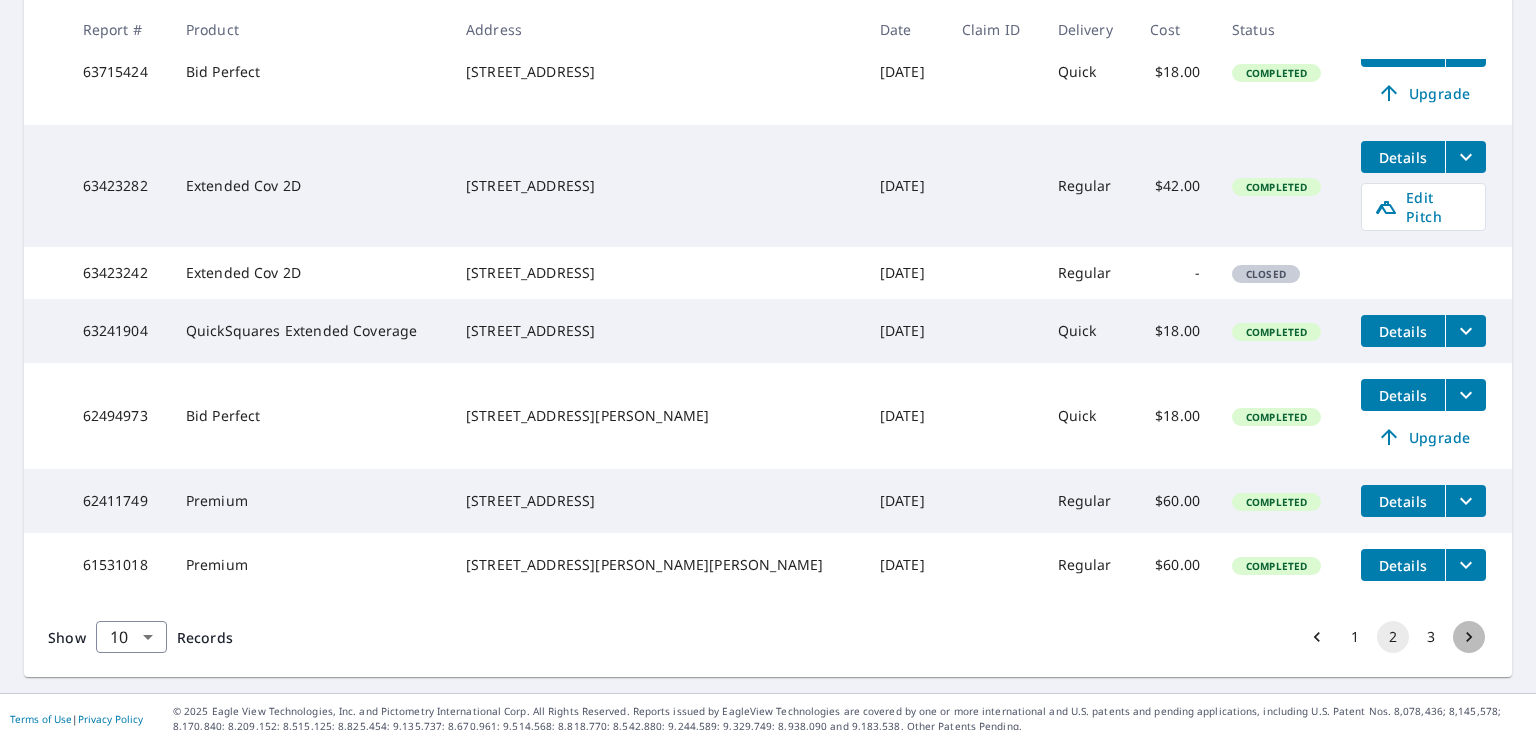 click 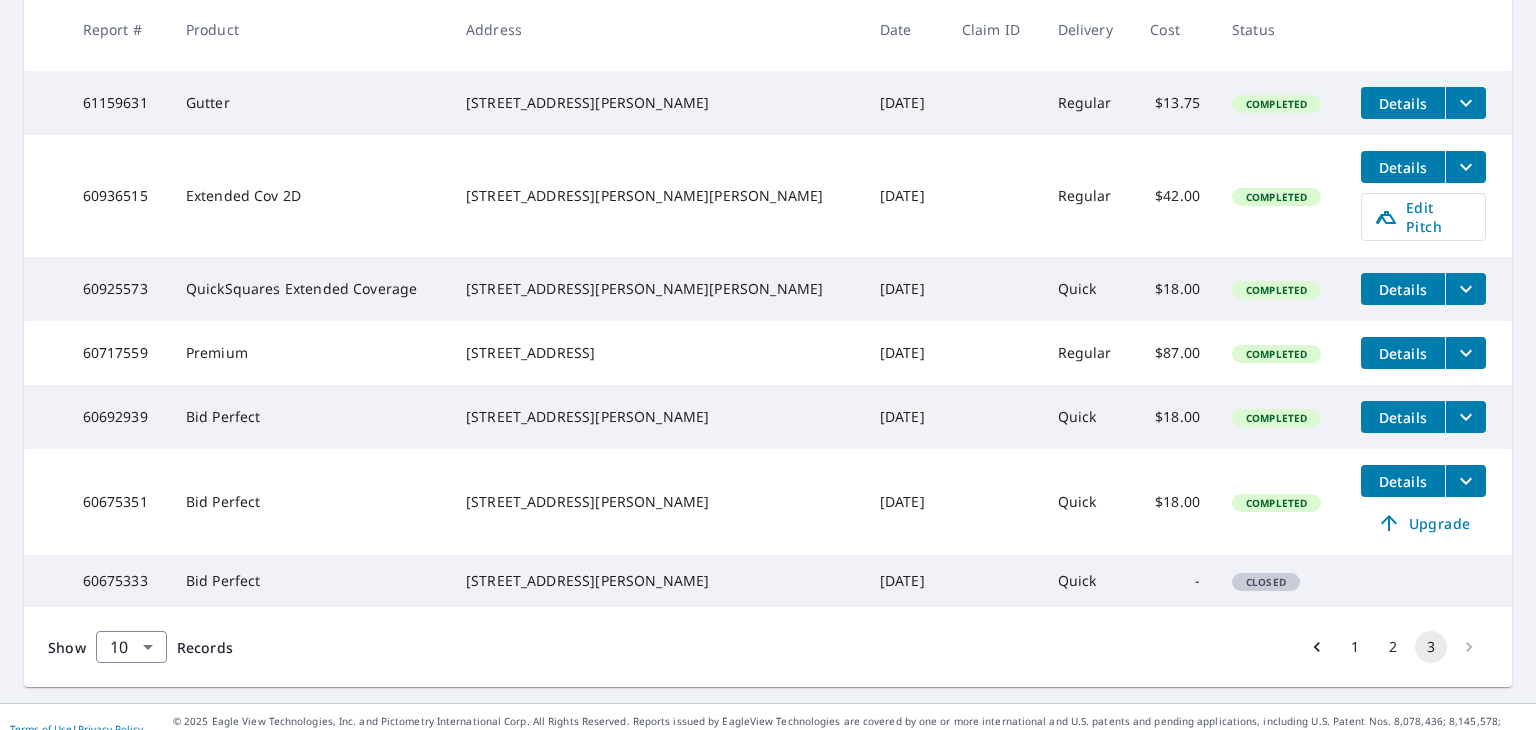 scroll, scrollTop: 577, scrollLeft: 0, axis: vertical 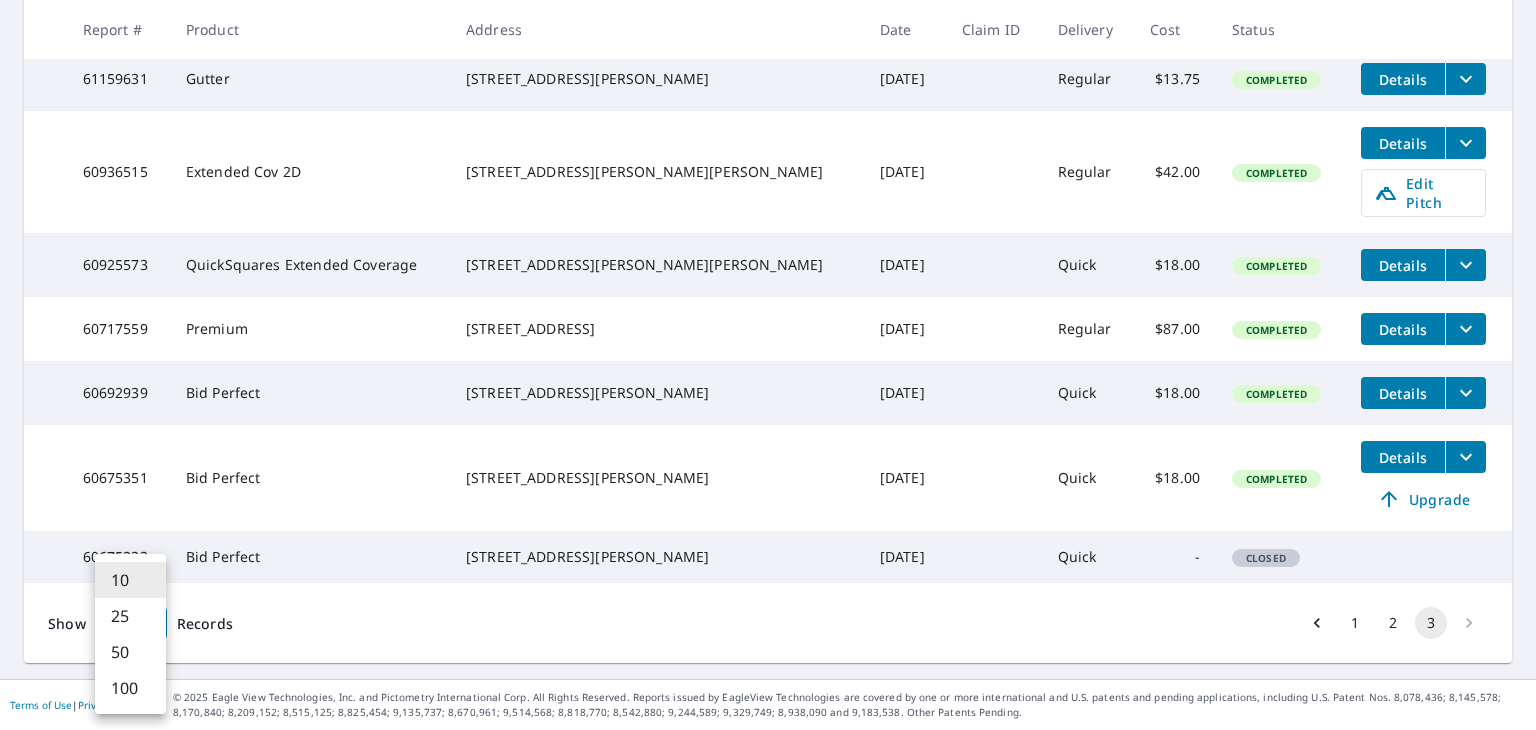 click on "KM KM
Dashboard Order History Order KM Dashboard / Order History Order History ​ Search Download Excel 21-29 of 29 records shown Refine results by choosing filters Products Status Orgs Custom Apply Reset Report # Product Address Date Claim ID Delivery Cost Status 61483408 Gutter 215 Dusty Ln
Macon, GA 31211 Sep 15, 2024 Regular $13.75 Completed Details 61314367 Premium 37 Beverly St
Fort Valley, GA 31030 Sep 05, 2024 Regular $69.00 Completed Details 61159631 Gutter 37 Beverly St
Fort Valley, GA 31030 Aug 27, 2024 Regular $13.75 Completed Details 60936515 Extended Cov 2D 893 Perry Dr
Macon, GA 31217 Aug 15, 2024 Regular $42.00 Completed Details Edit Pitch 60925573 QuickSquares Extended Coverage 893 Perry Dr
Macon, GA 31217 Aug 15, 2024 Quick $18.00 Completed Details 60717559 Premium 312 Foxridge Rd
Orange Park, FL 32065 Aug 06, 2024 Regular $87.00 Completed Details 60692939 Bid Perfect 37 Beverly St
Fort Valley, GA 31030 Aug 05, 2024 Quick $18.00 Completed Details 60675351 Bid Perfect Aug 03, 2024 - 10" at bounding box center (768, 365) 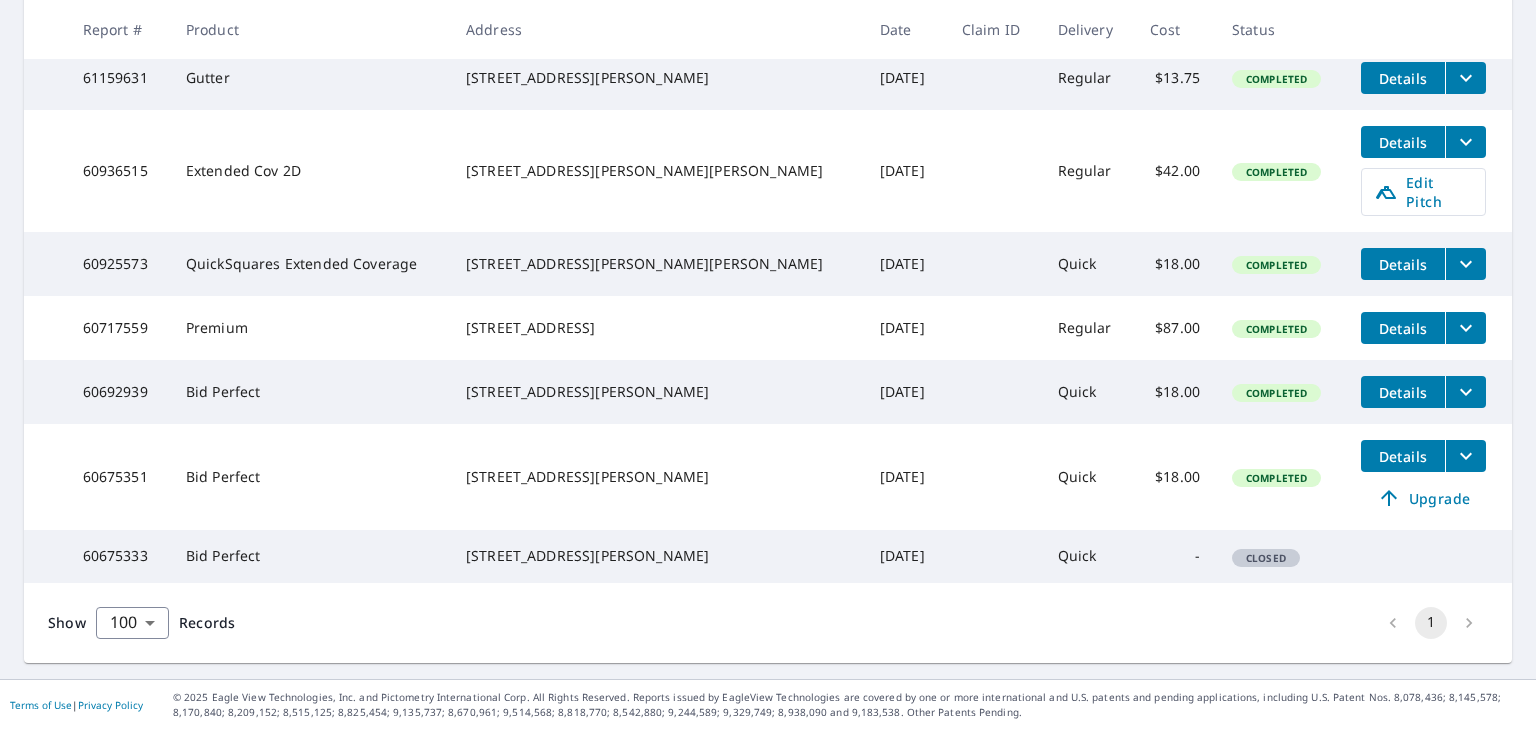 scroll, scrollTop: 2395, scrollLeft: 0, axis: vertical 